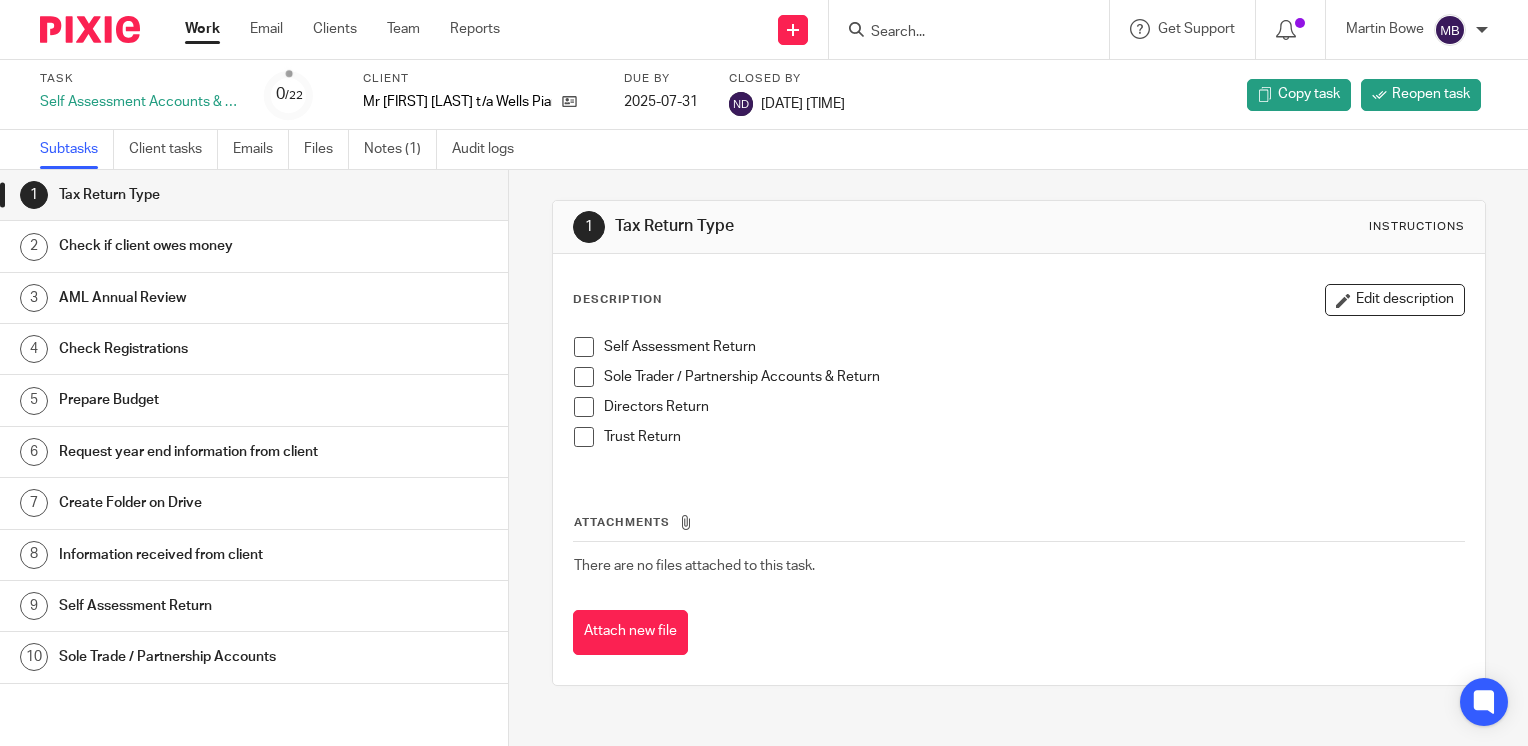 scroll, scrollTop: 0, scrollLeft: 0, axis: both 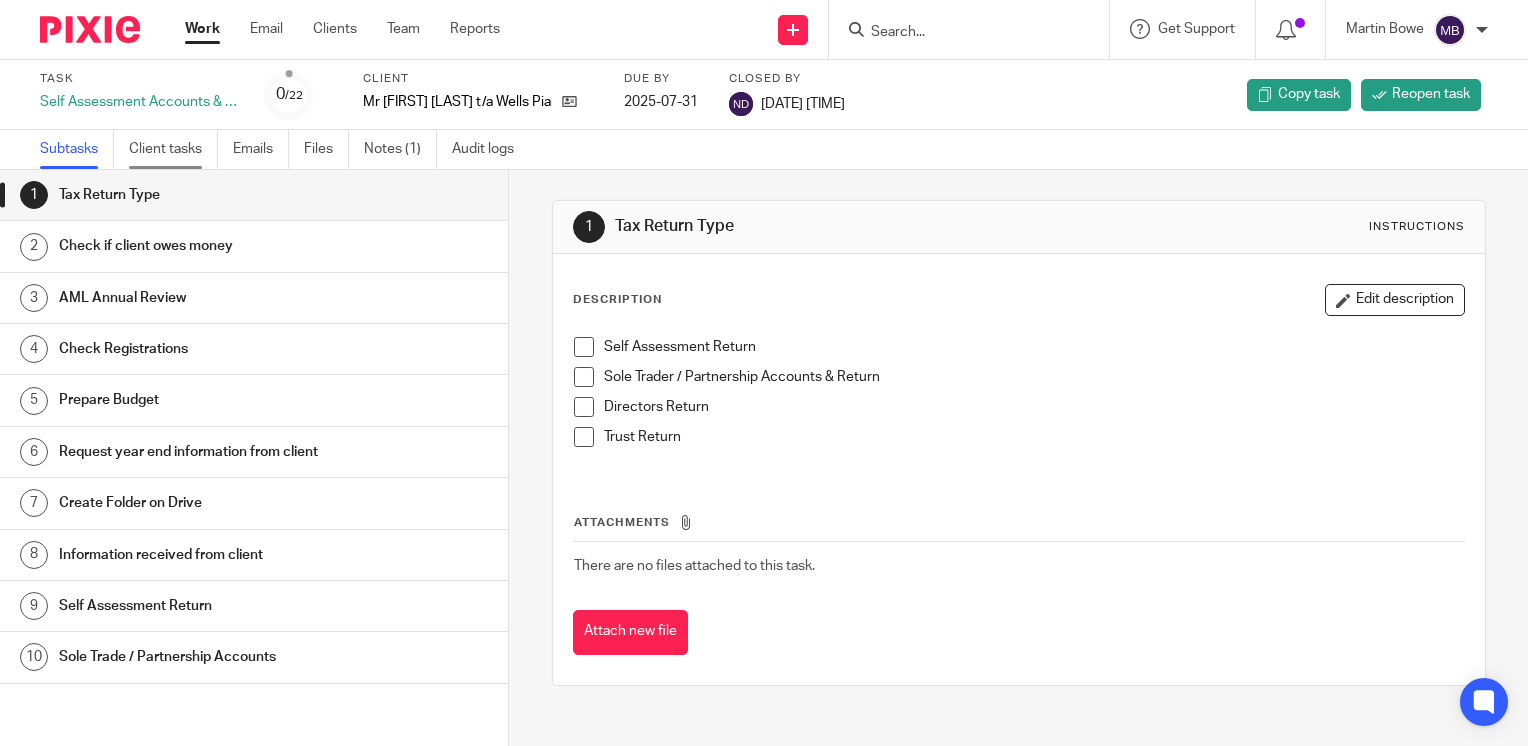 click on "Client tasks" at bounding box center (173, 149) 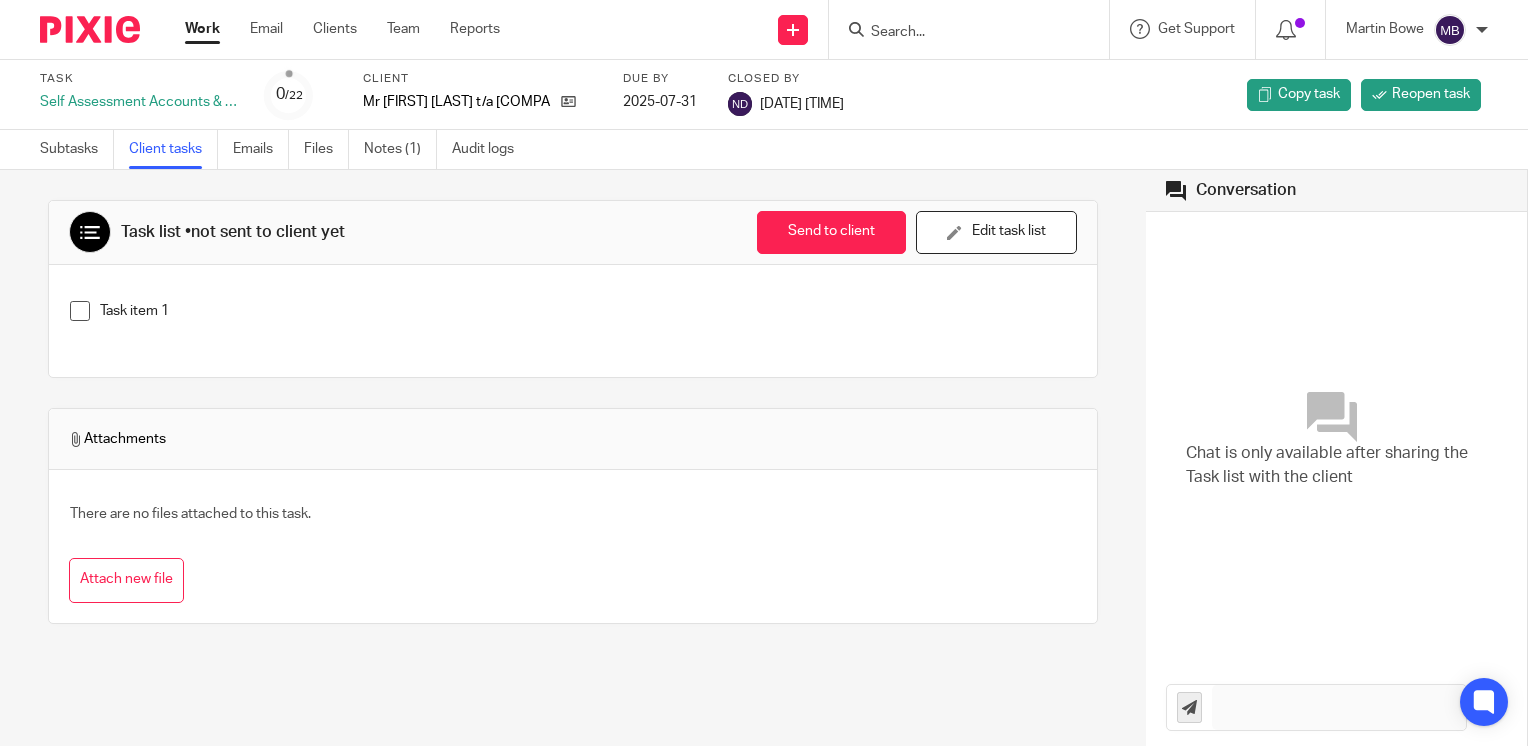 scroll, scrollTop: 0, scrollLeft: 0, axis: both 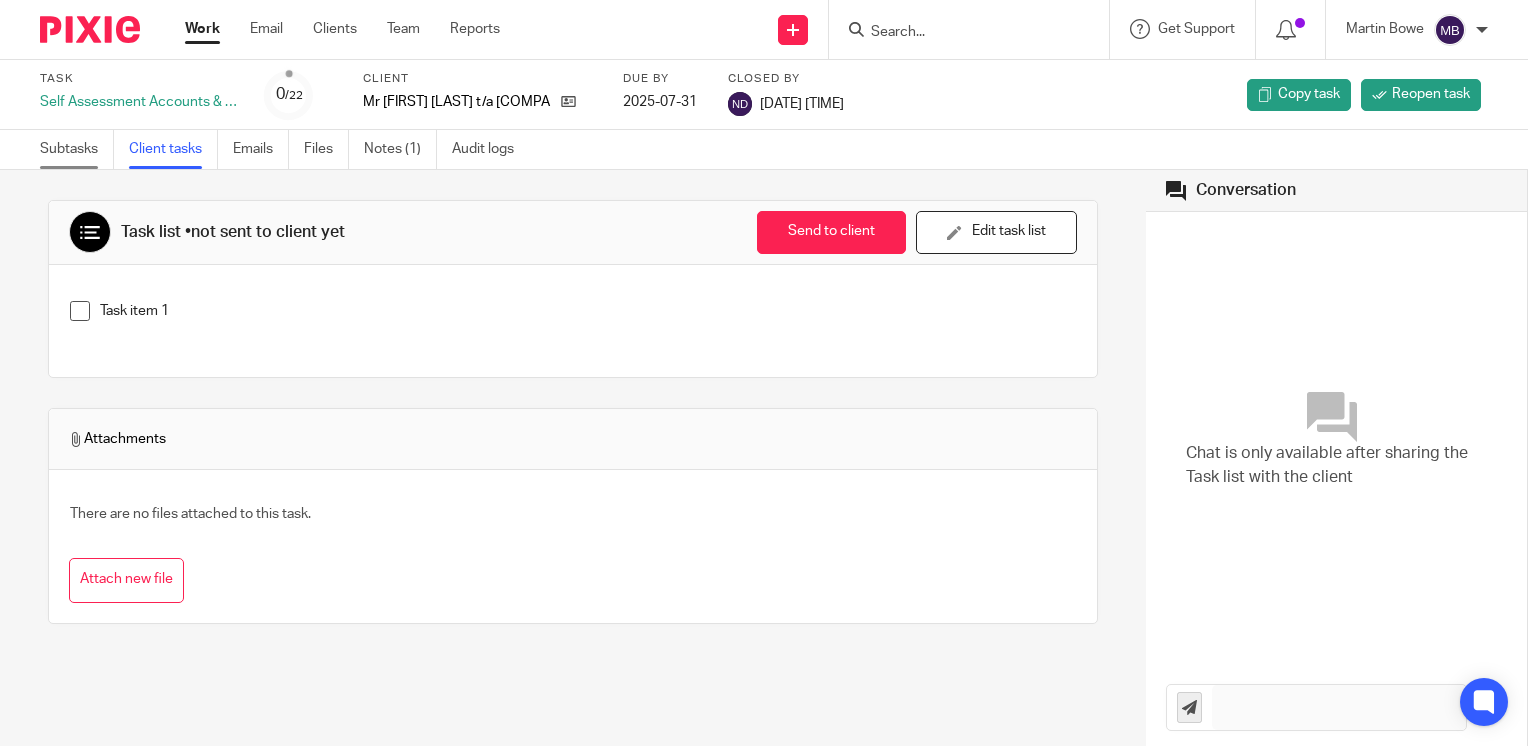 click on "Subtasks" at bounding box center (77, 149) 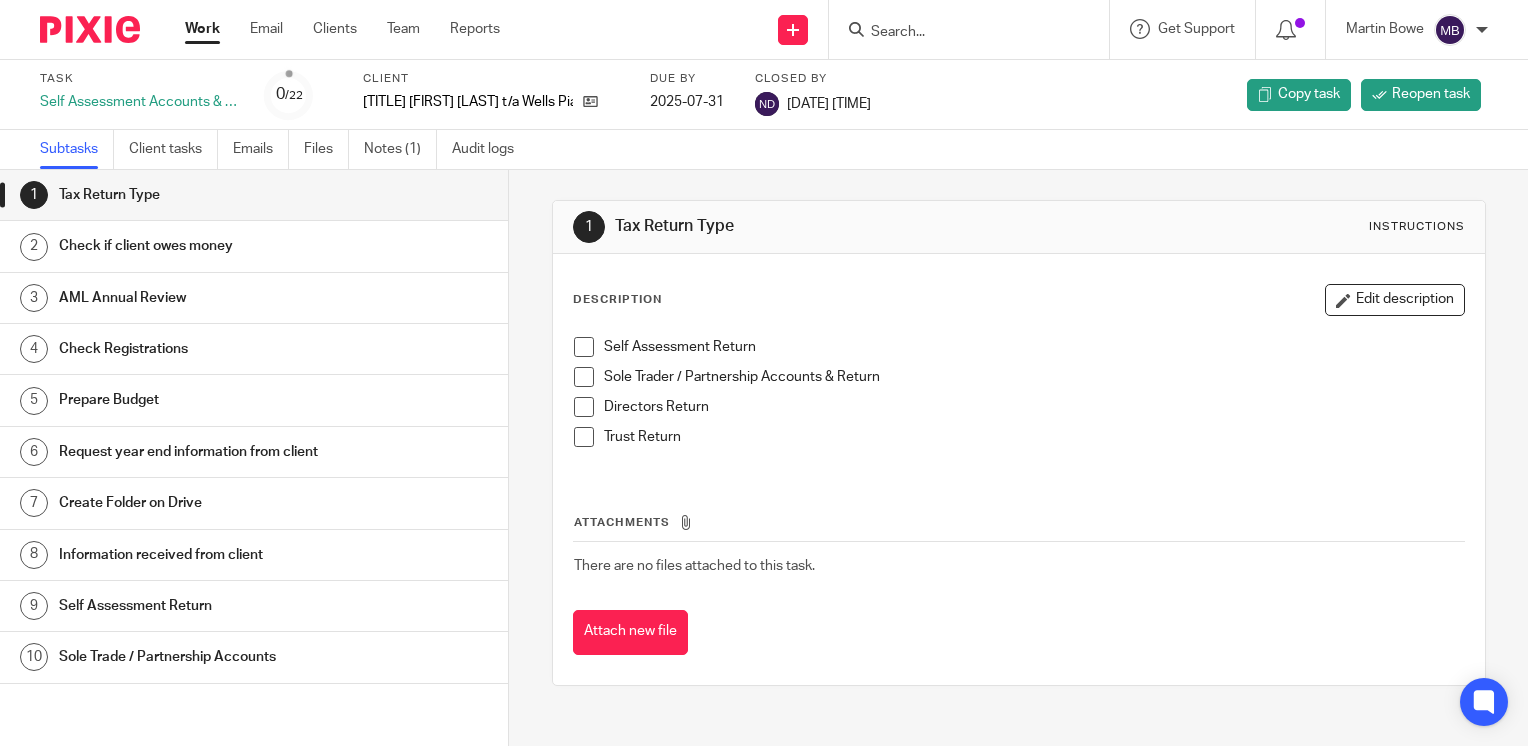 scroll, scrollTop: 0, scrollLeft: 0, axis: both 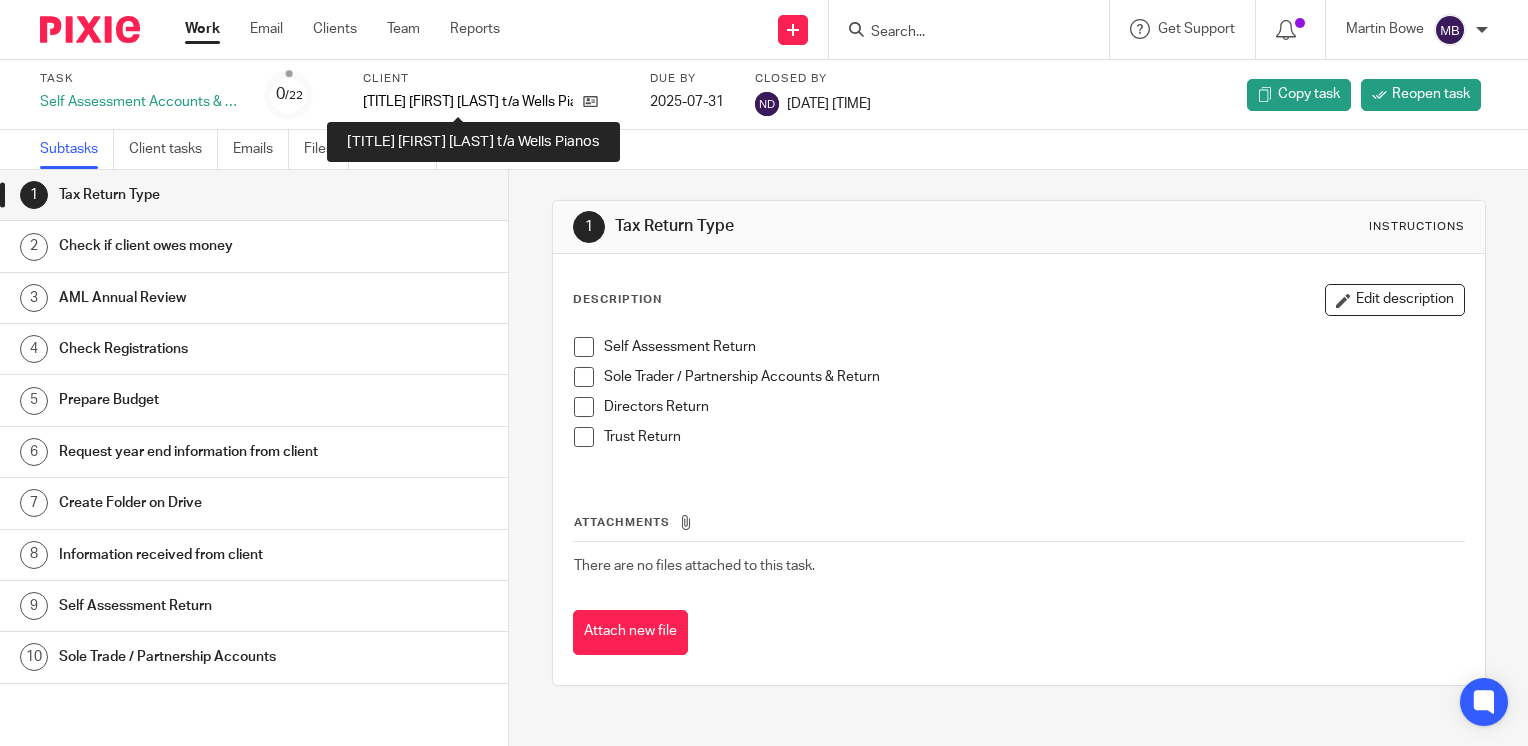 click on "[TITLE] [FIRST] [LAST] t/a Wells Pianos" at bounding box center (468, 102) 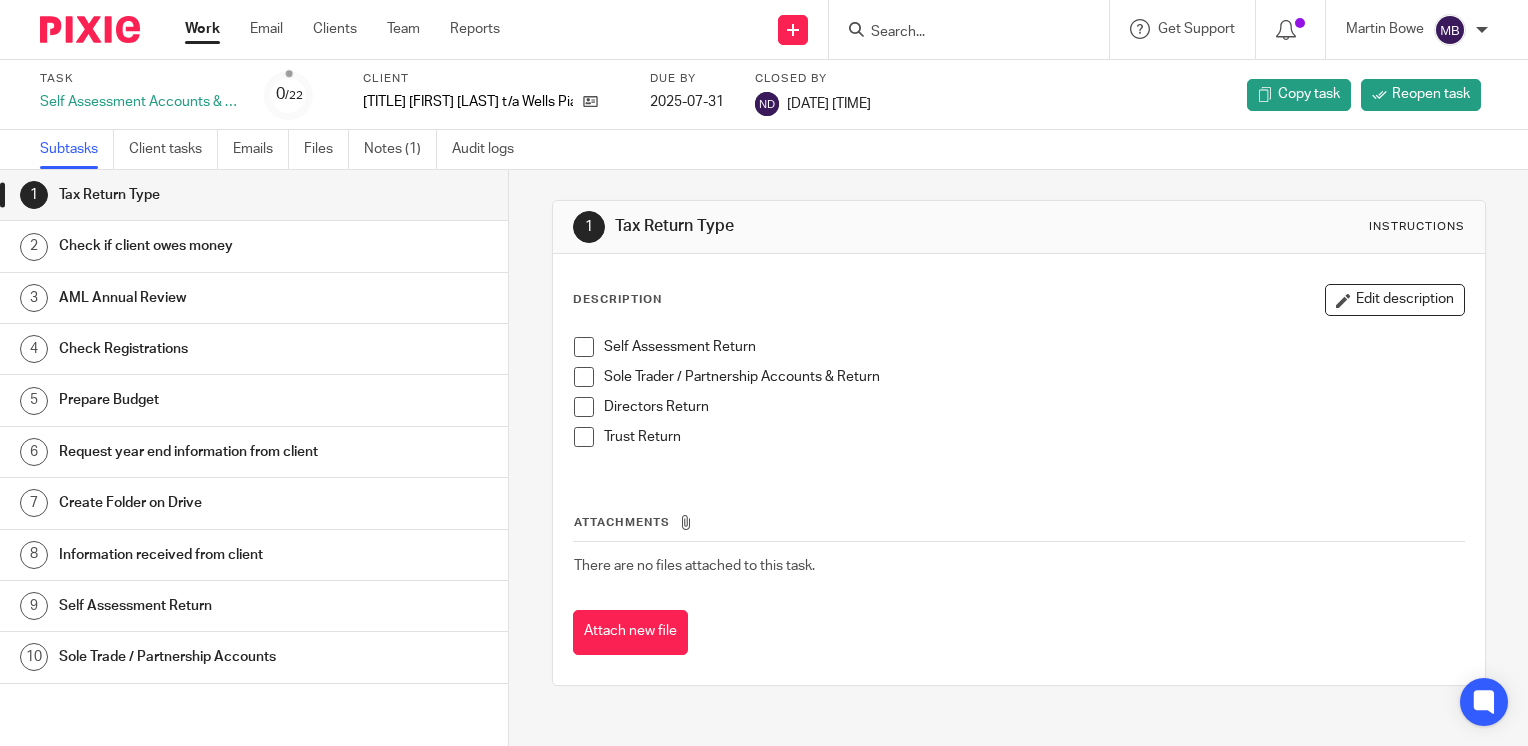 click at bounding box center (959, 33) 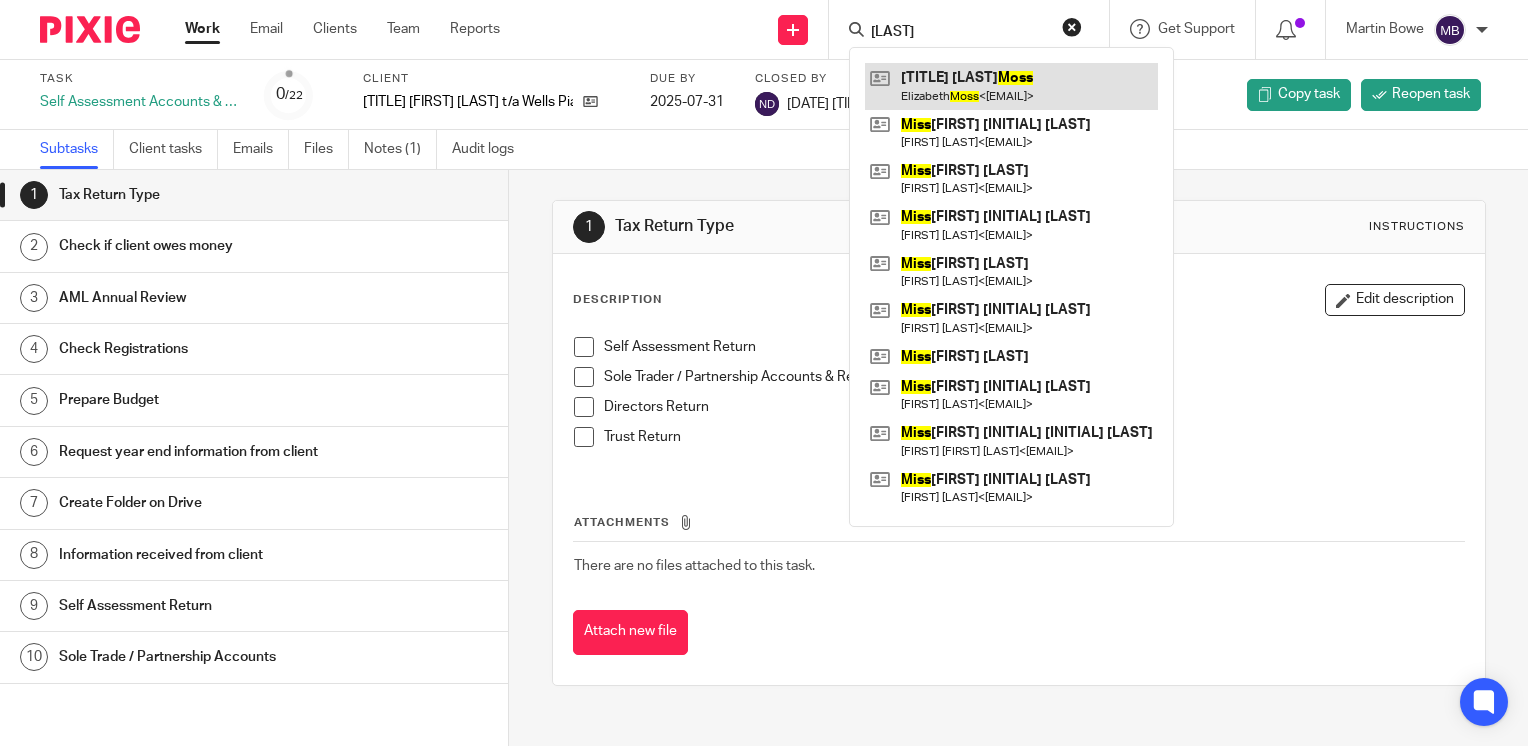 type on "[LAST]" 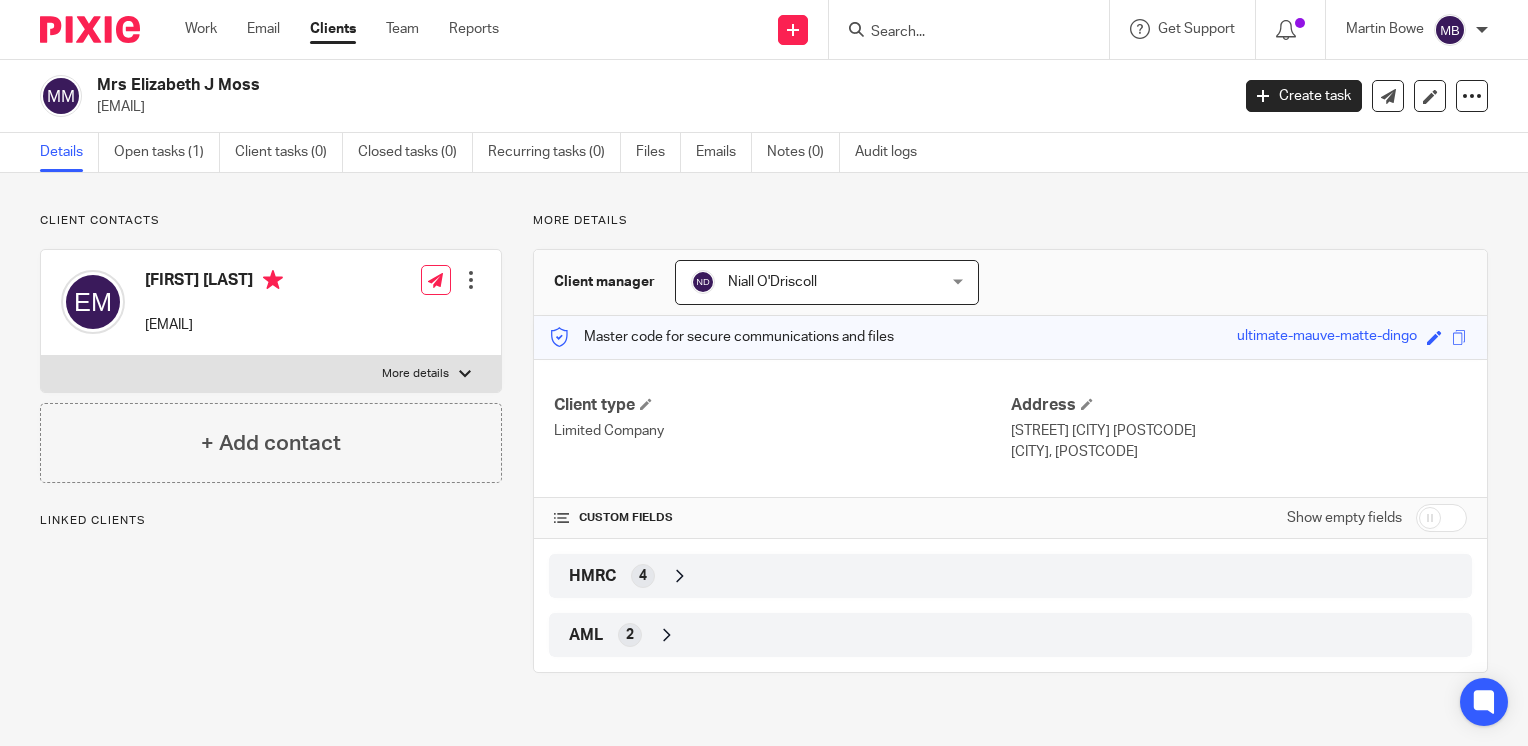 scroll, scrollTop: 0, scrollLeft: 0, axis: both 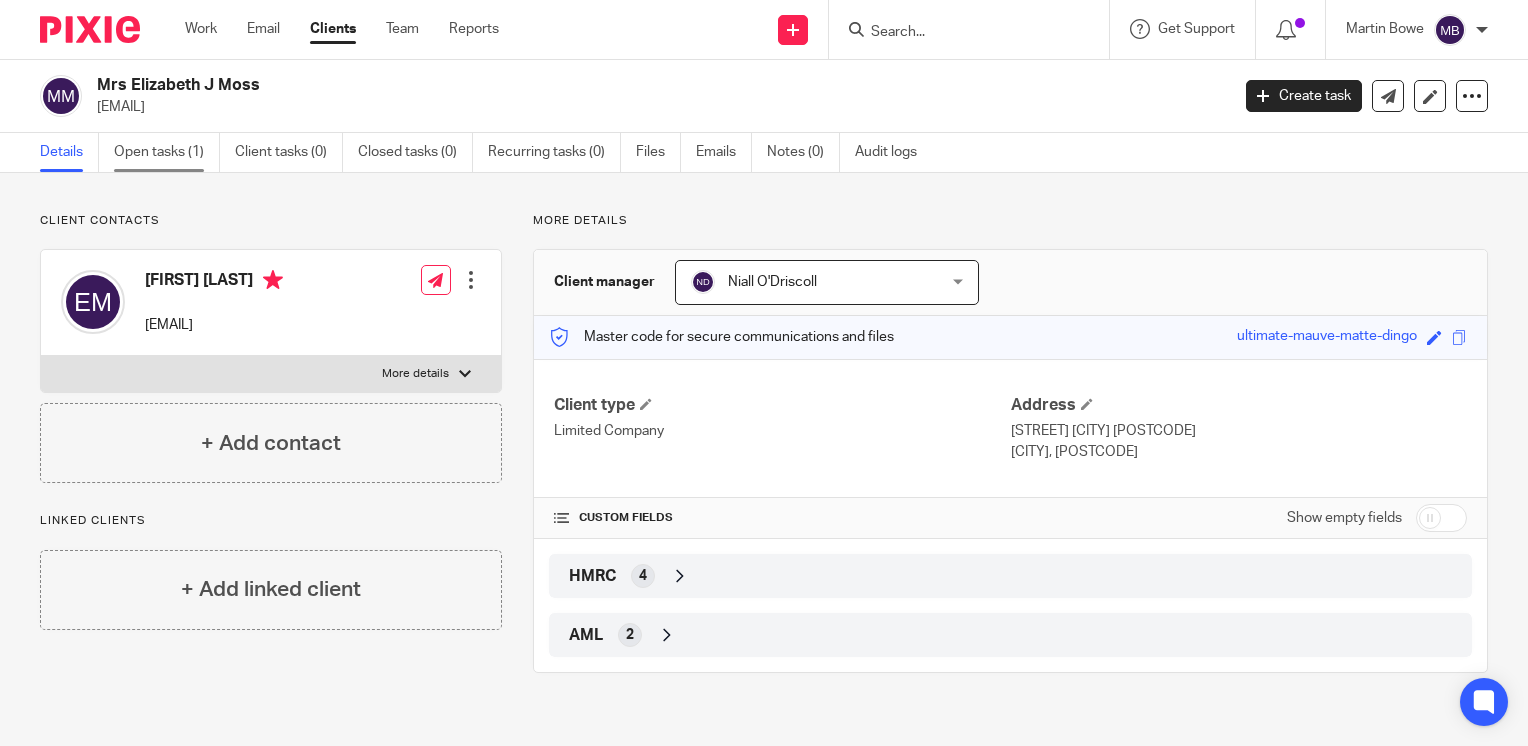 click on "Open tasks (1)" at bounding box center [167, 152] 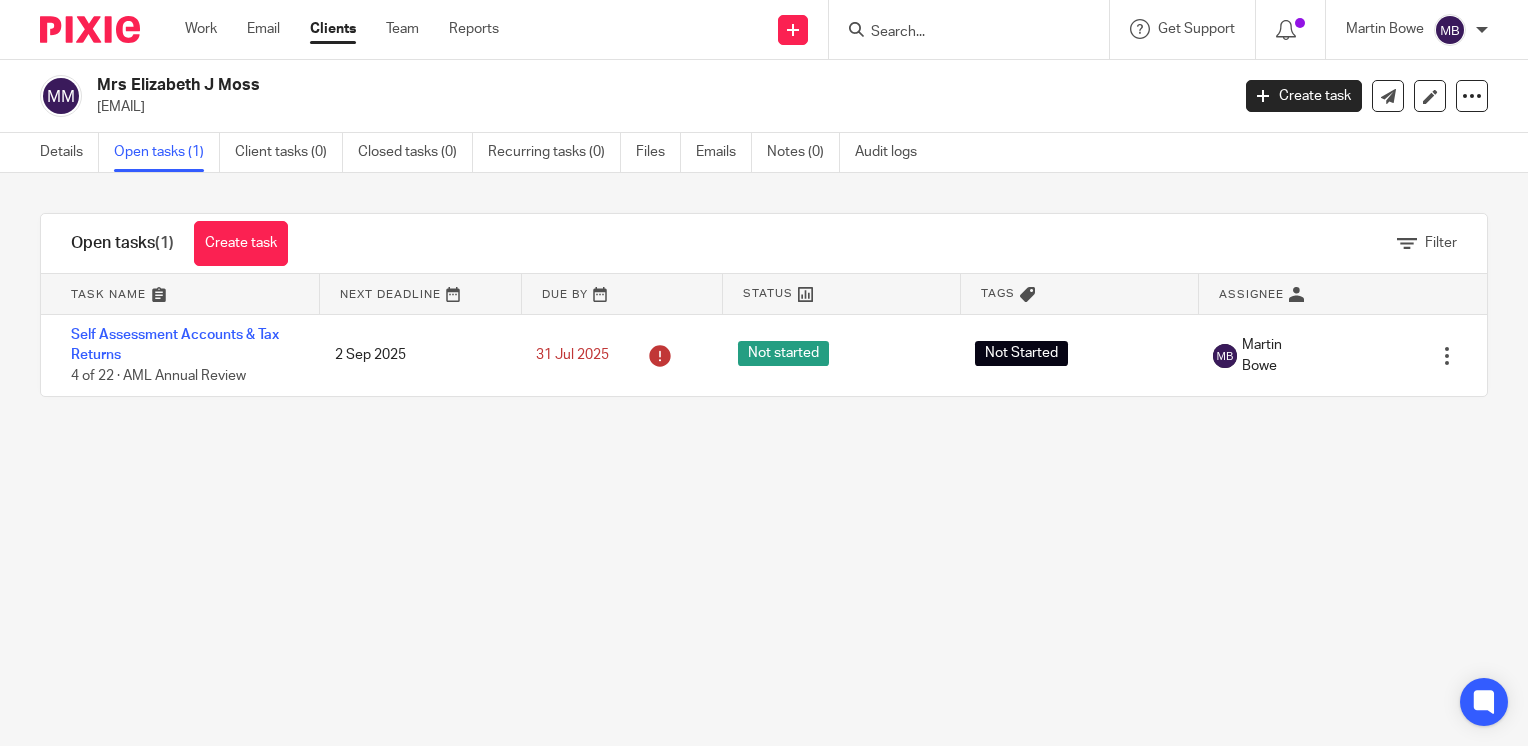 scroll, scrollTop: 0, scrollLeft: 0, axis: both 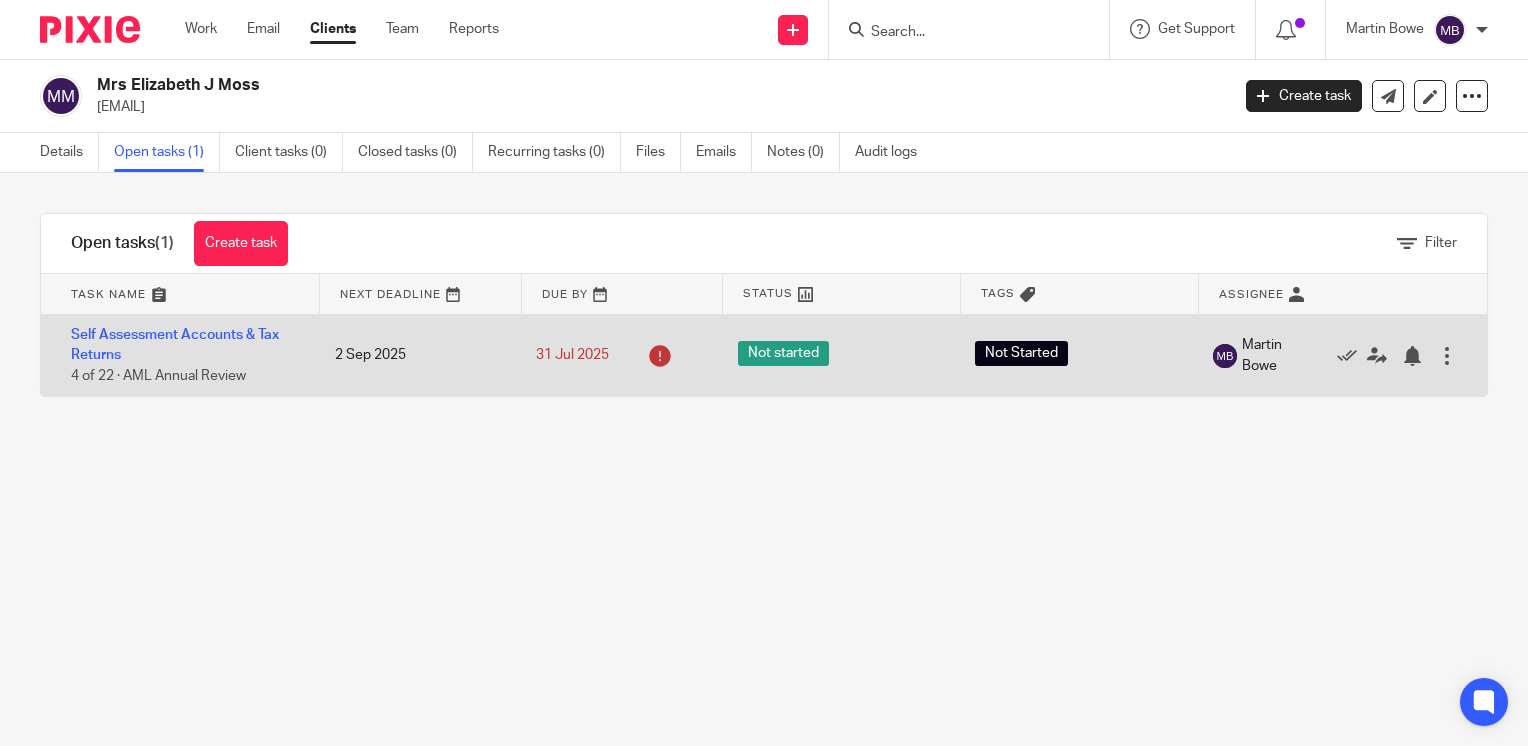 click on "Self Assessment Accounts & Tax Returns
4
of
22 ·
AML Annual Review" at bounding box center [178, 355] 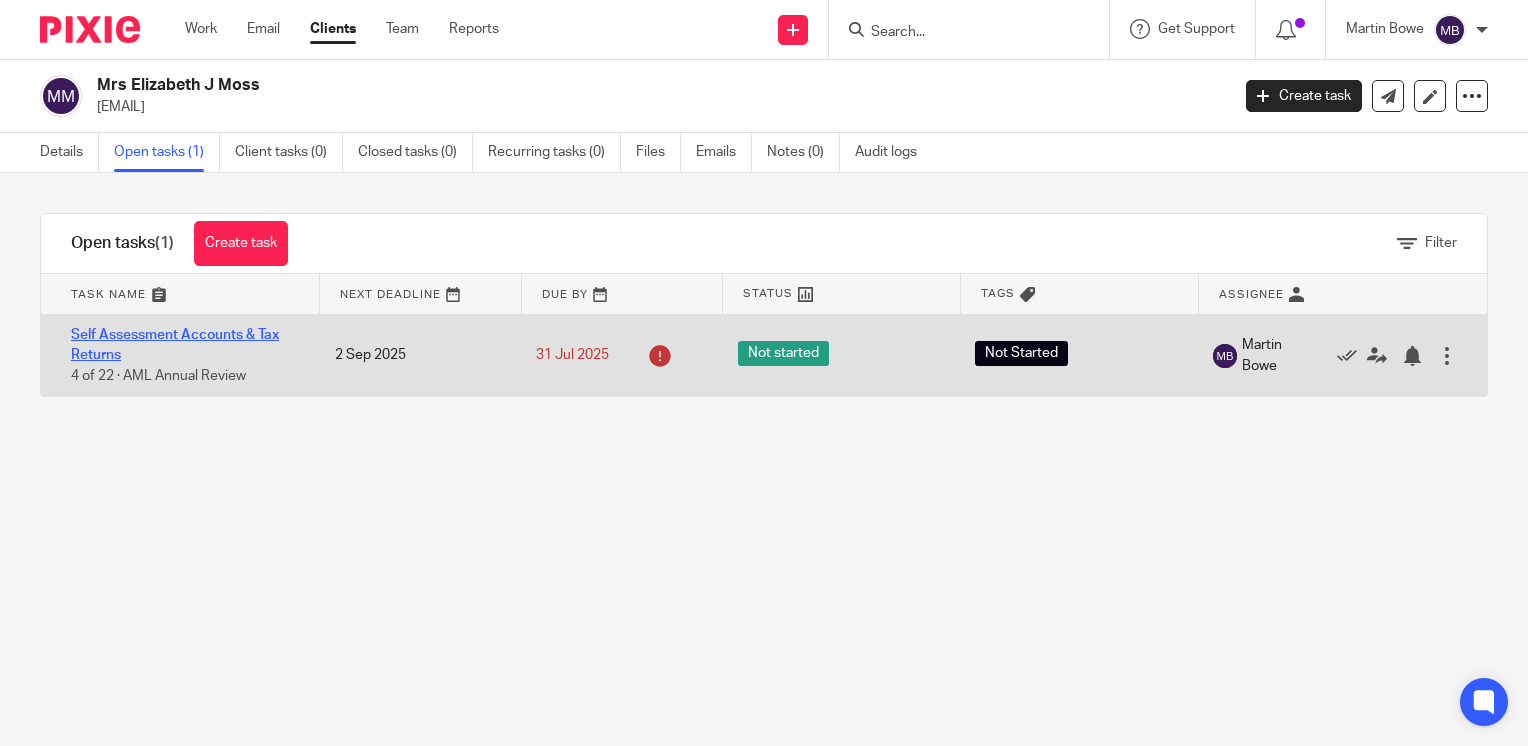 click on "Self Assessment Accounts & Tax Returns" at bounding box center (175, 345) 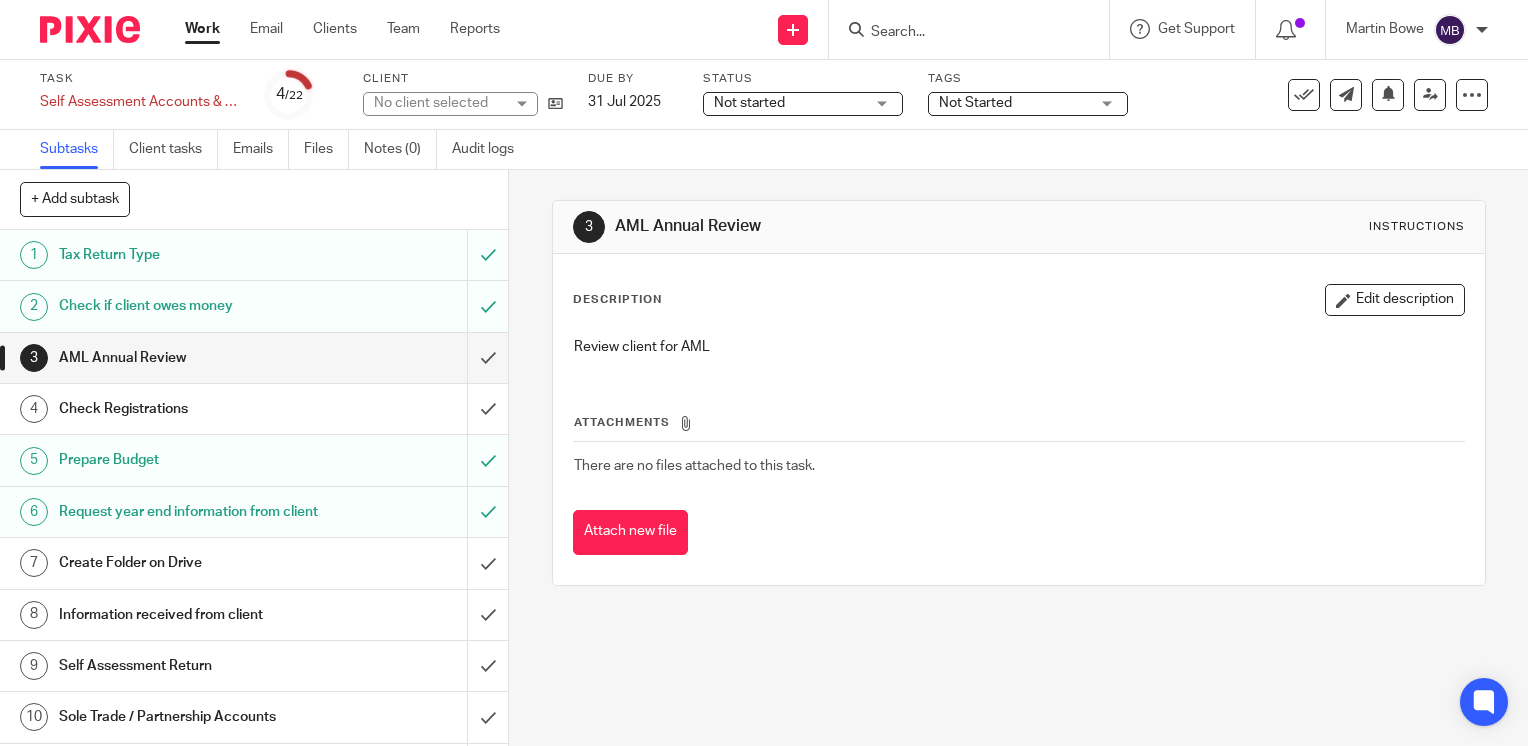 scroll, scrollTop: 0, scrollLeft: 0, axis: both 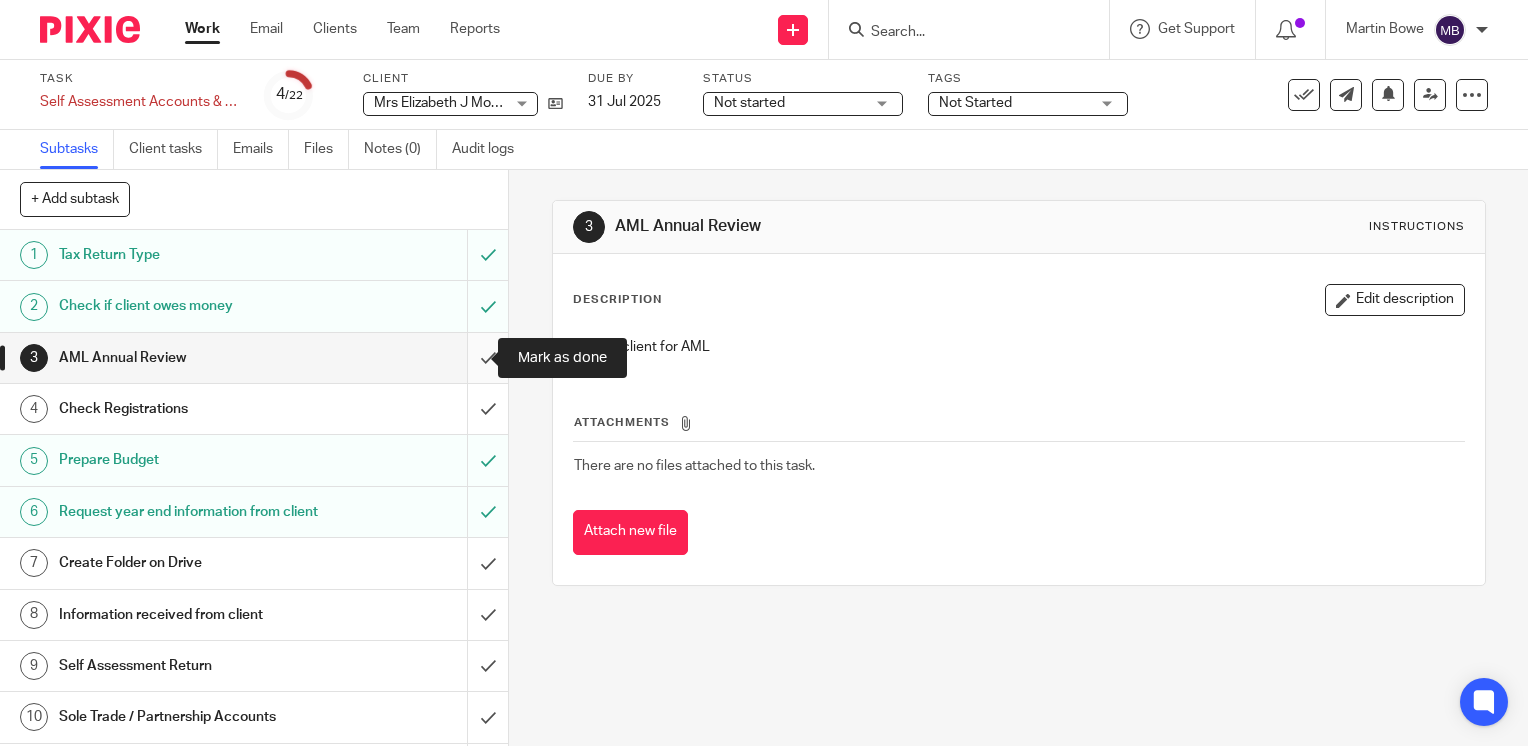 click at bounding box center (254, 358) 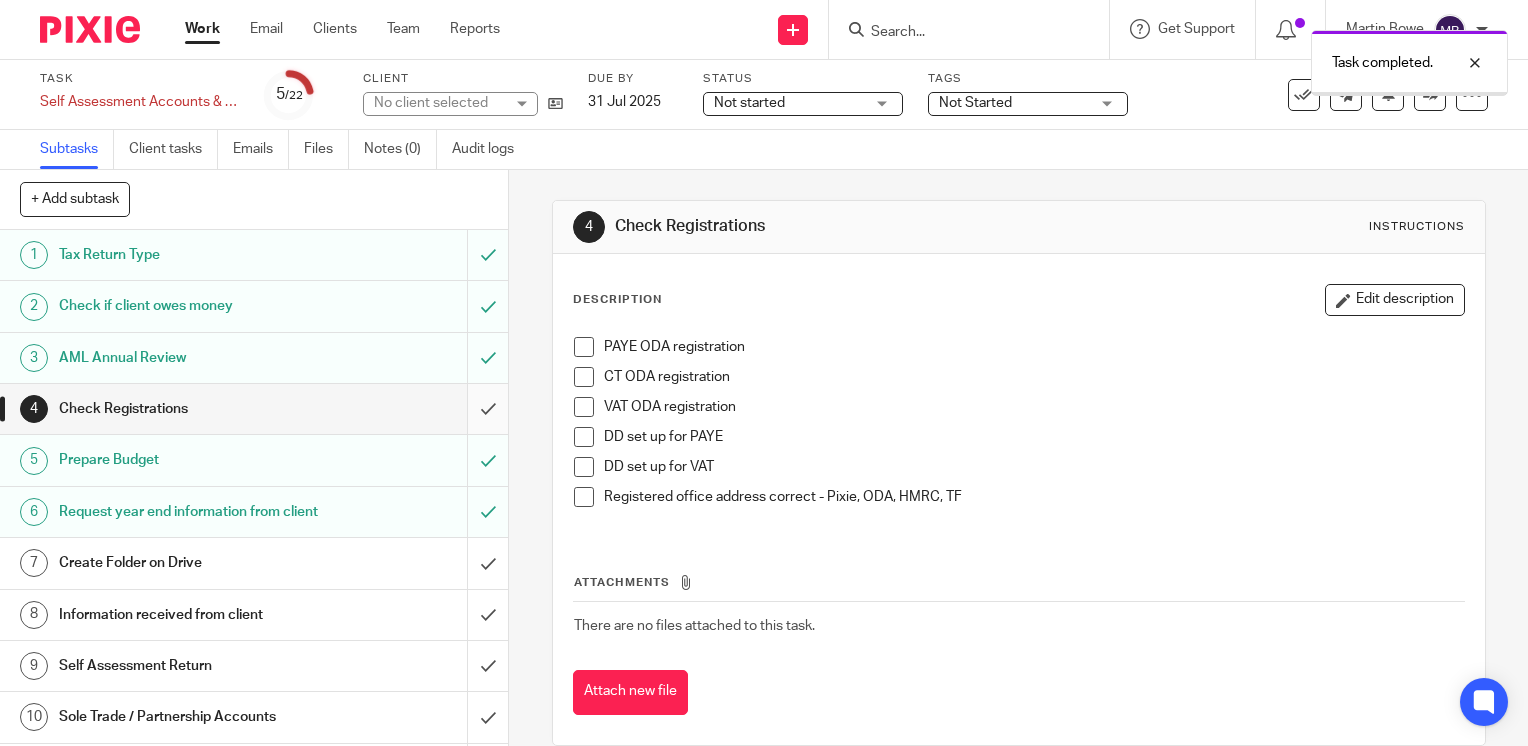 scroll, scrollTop: 0, scrollLeft: 0, axis: both 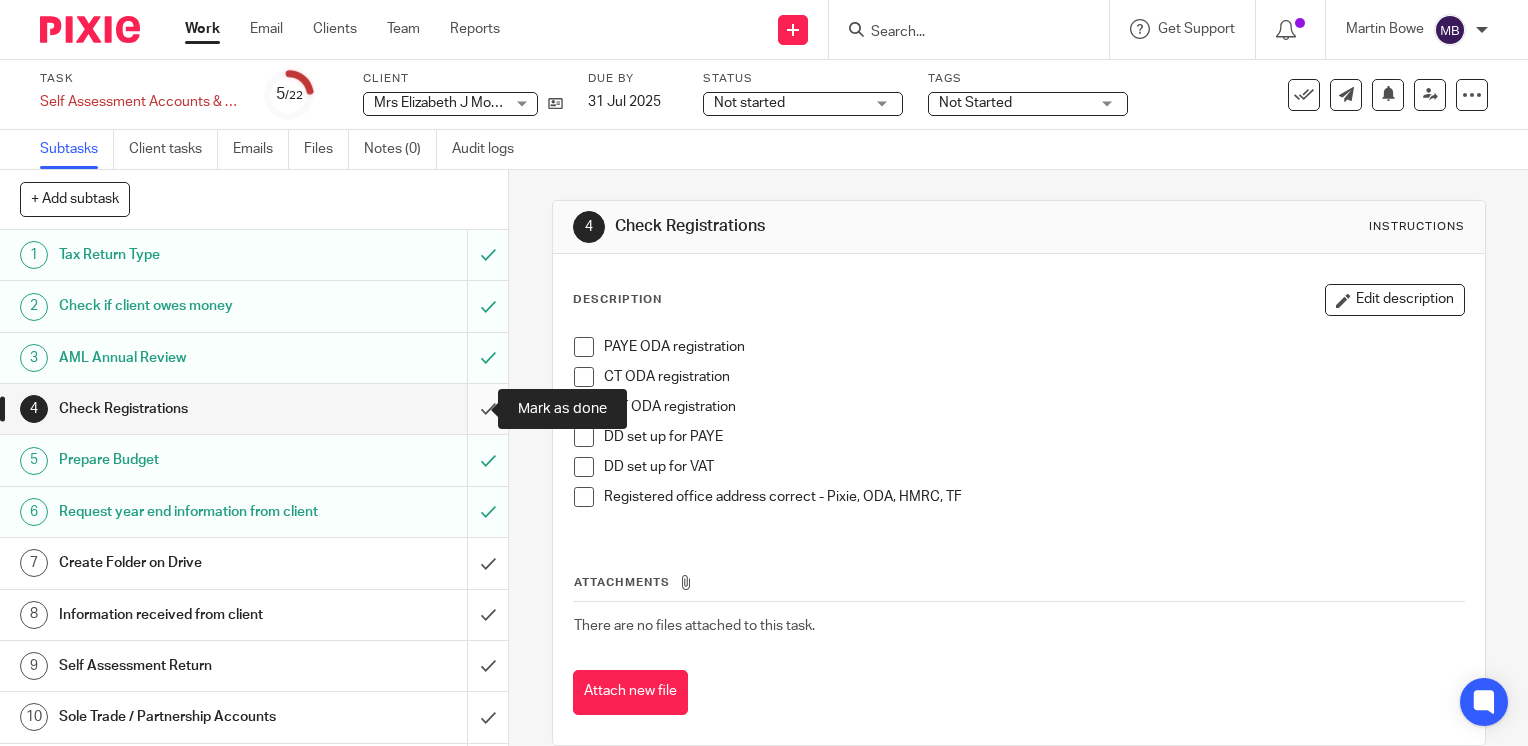 click at bounding box center [254, 409] 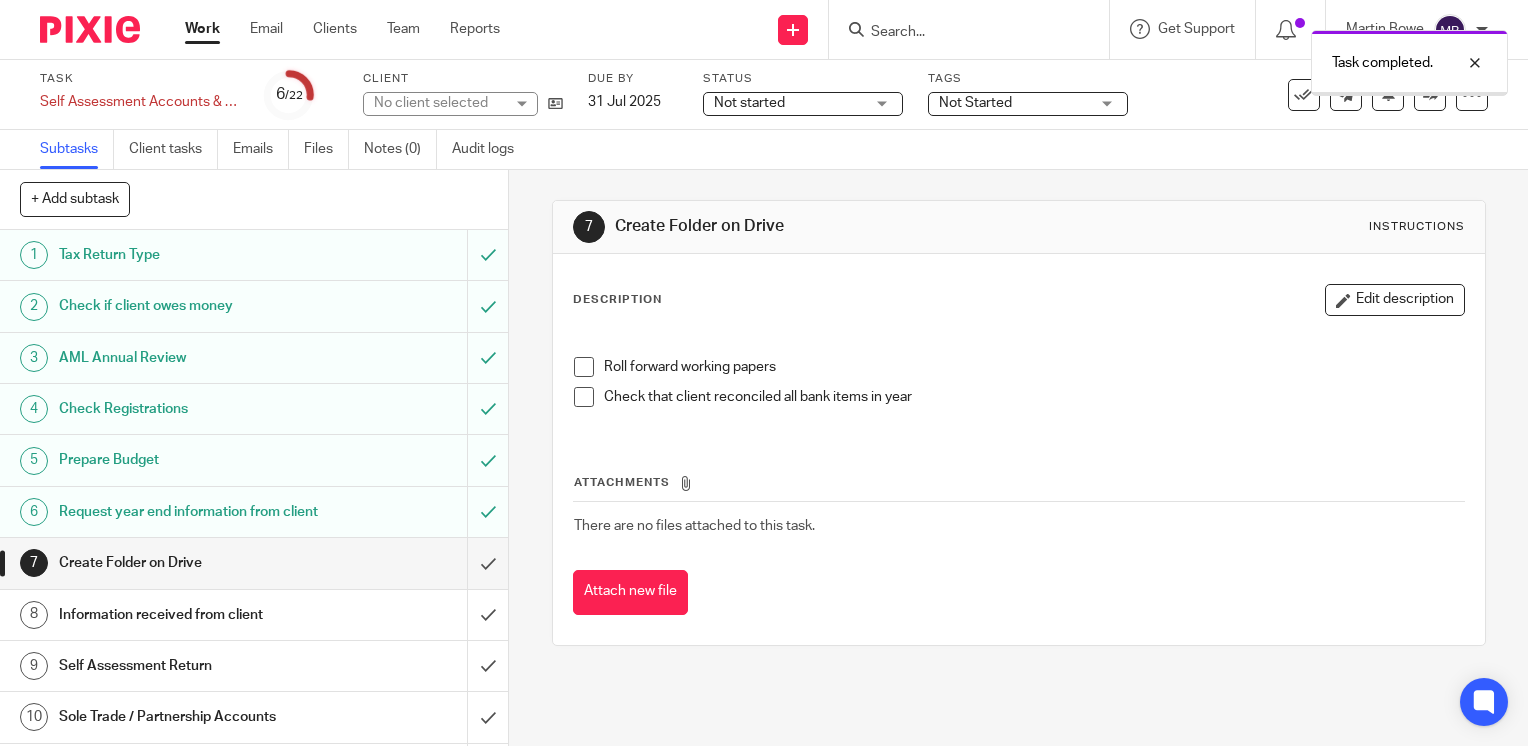 scroll, scrollTop: 0, scrollLeft: 0, axis: both 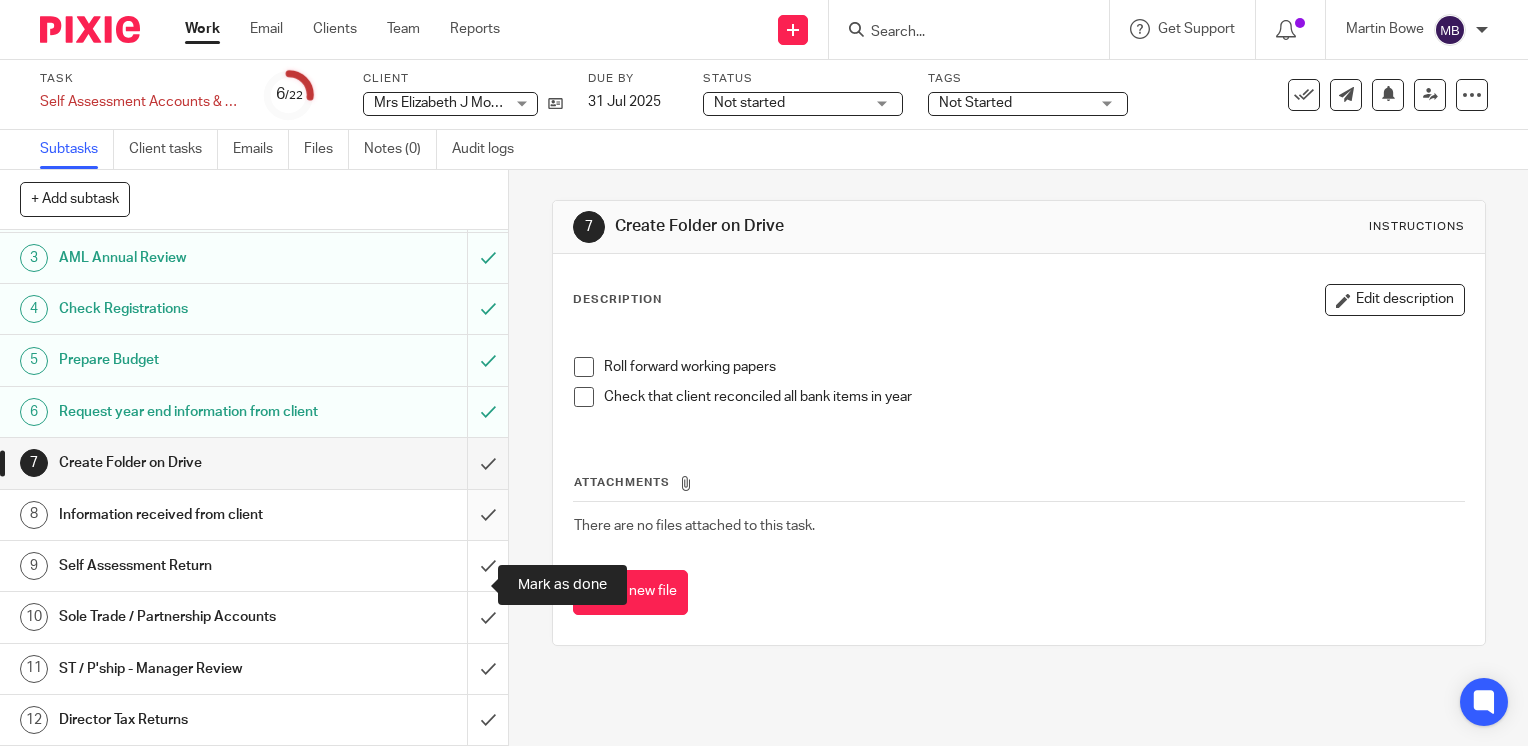 click at bounding box center (254, 463) 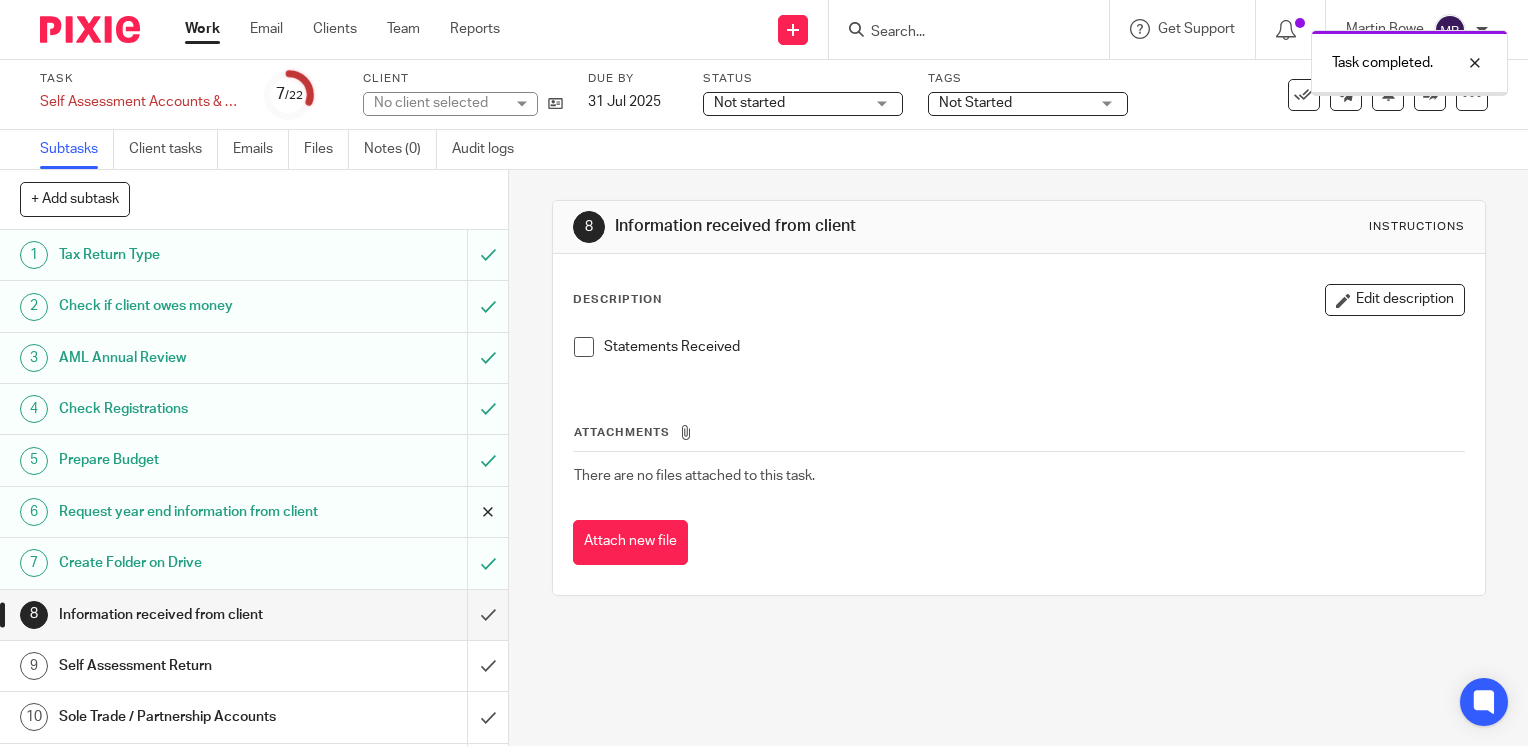 scroll, scrollTop: 0, scrollLeft: 0, axis: both 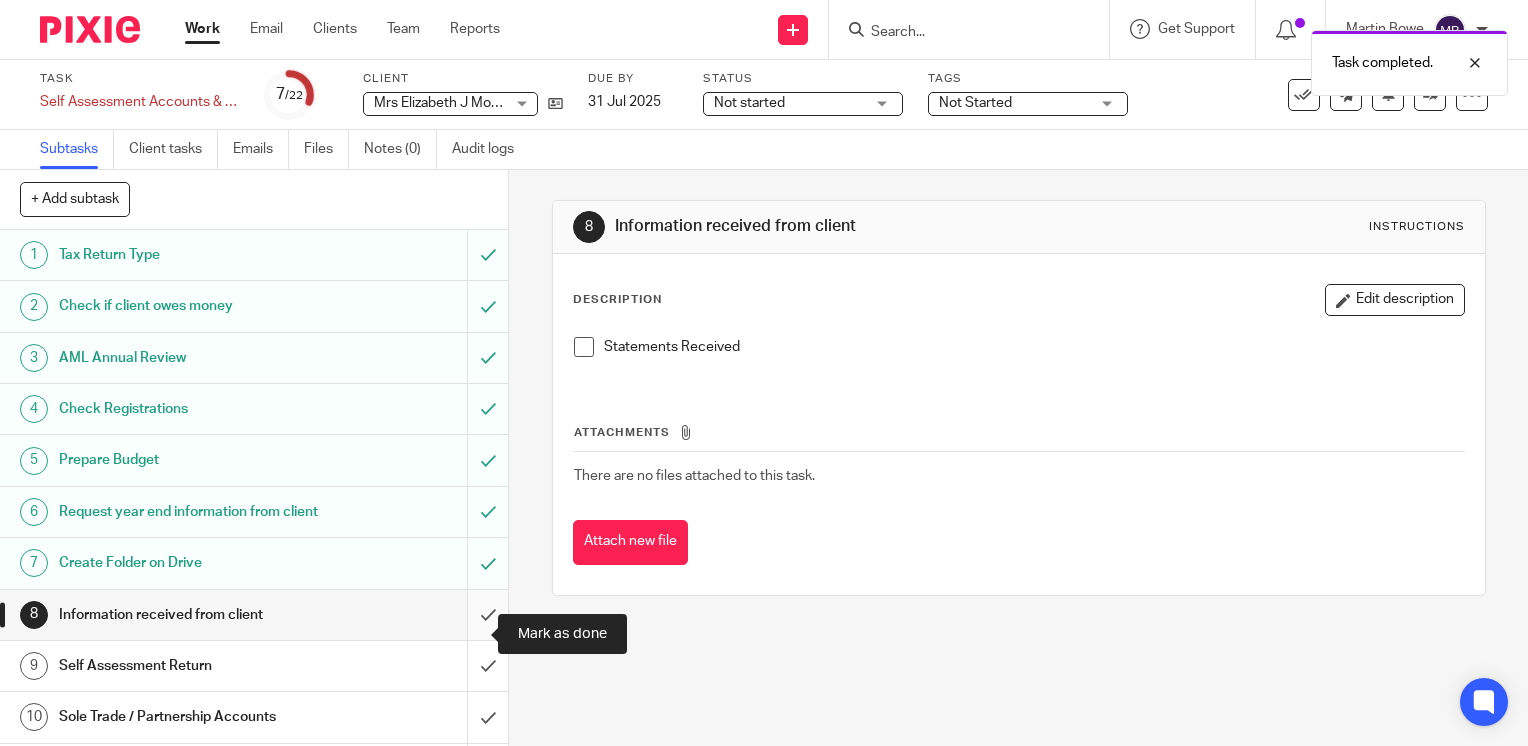 click at bounding box center (254, 615) 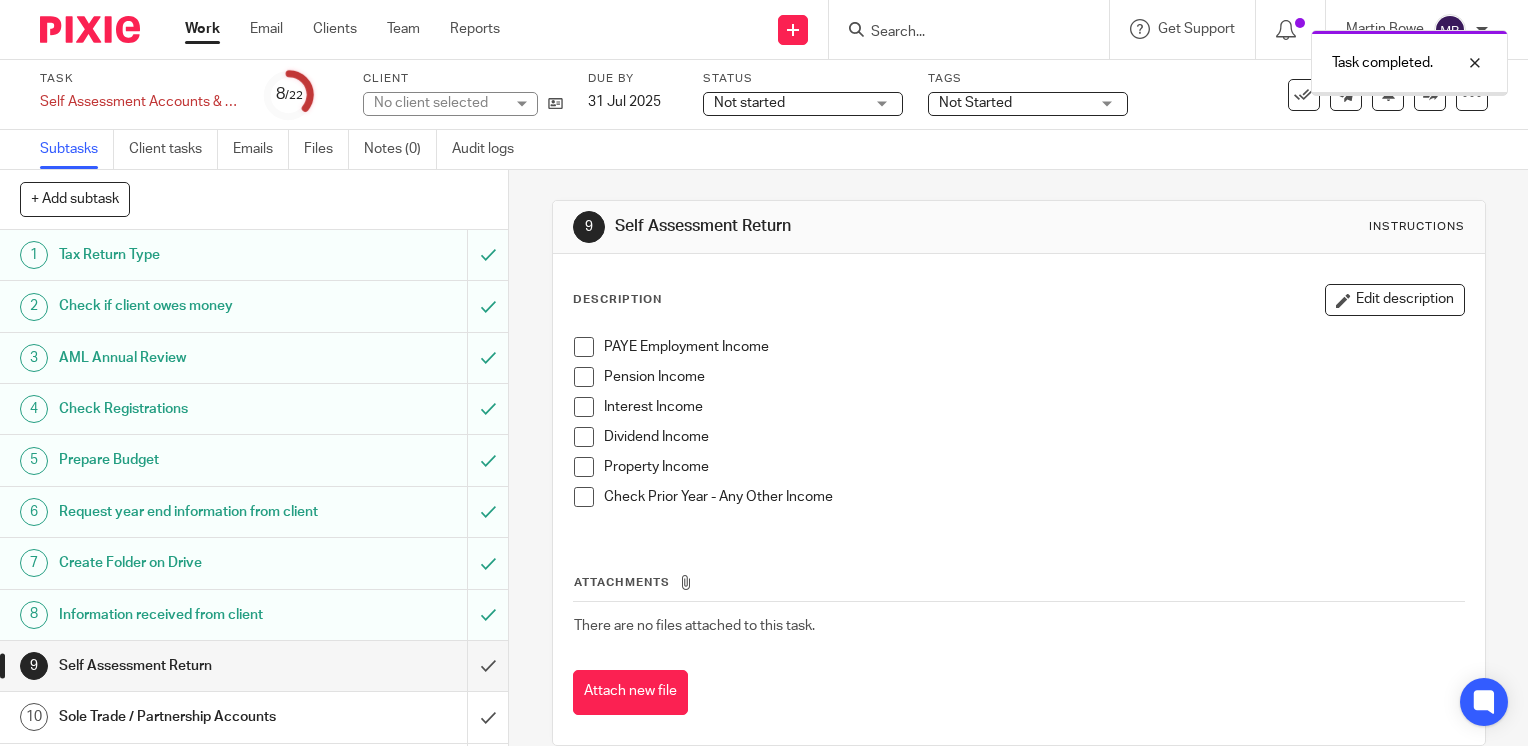 scroll, scrollTop: 0, scrollLeft: 0, axis: both 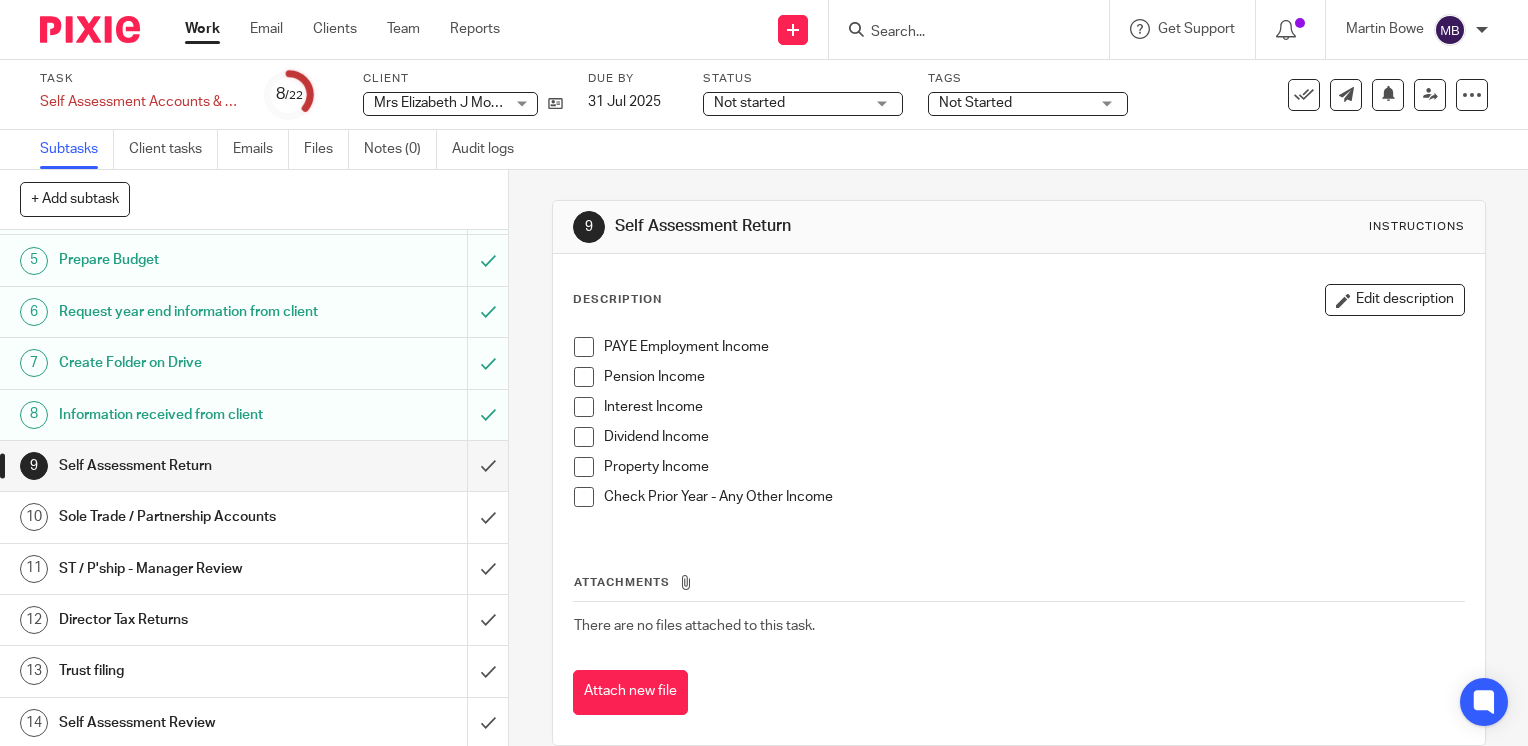 click at bounding box center (584, 347) 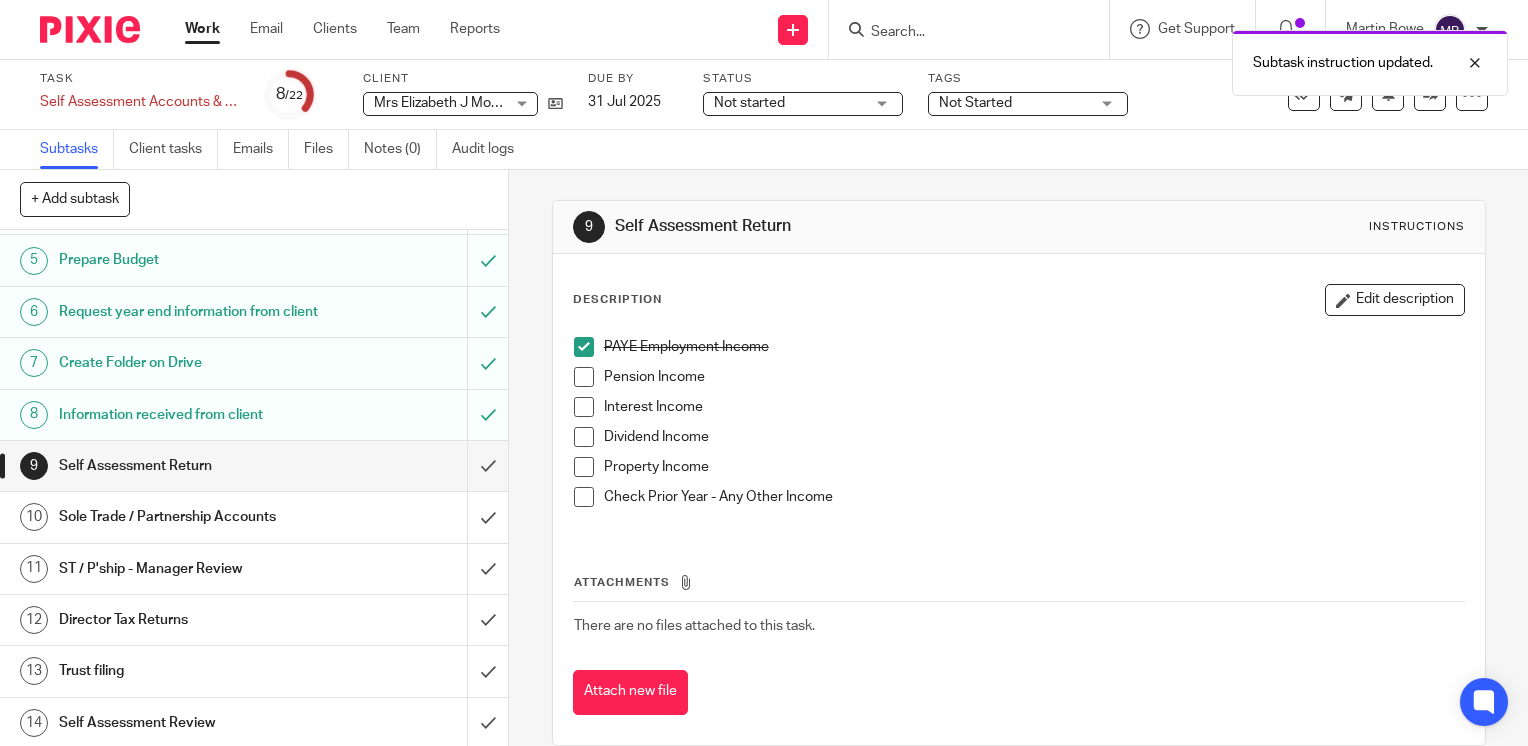 click at bounding box center [584, 377] 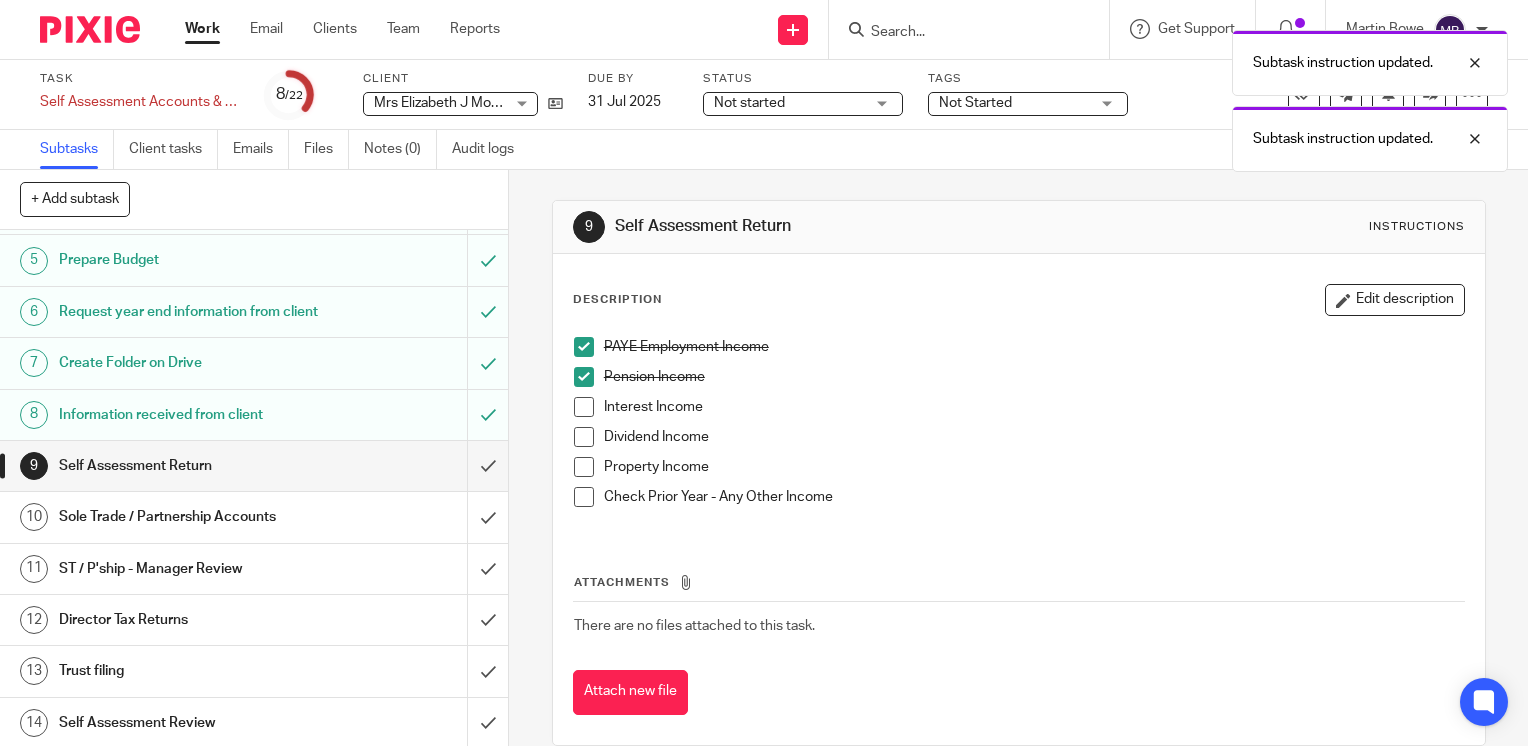 click at bounding box center (584, 407) 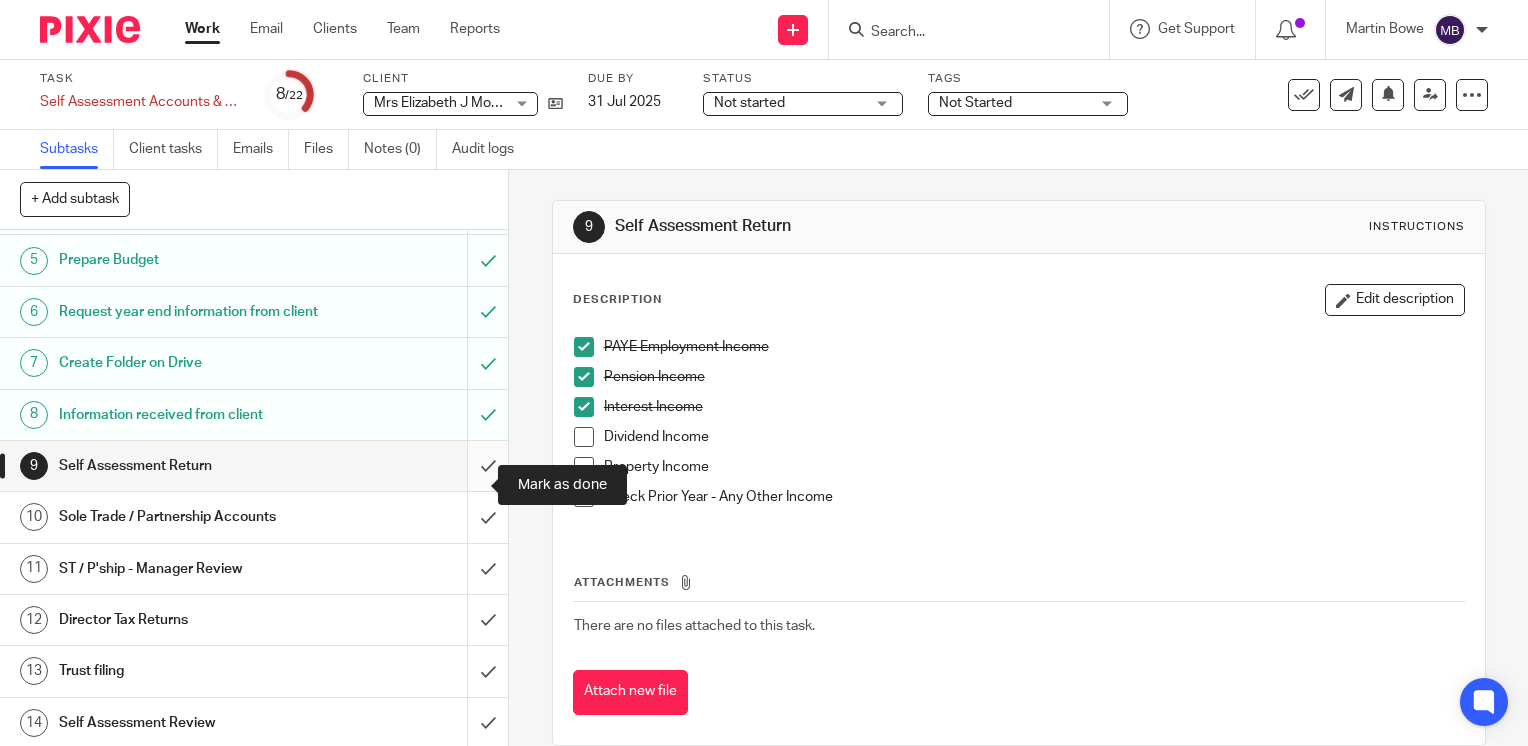click at bounding box center [254, 466] 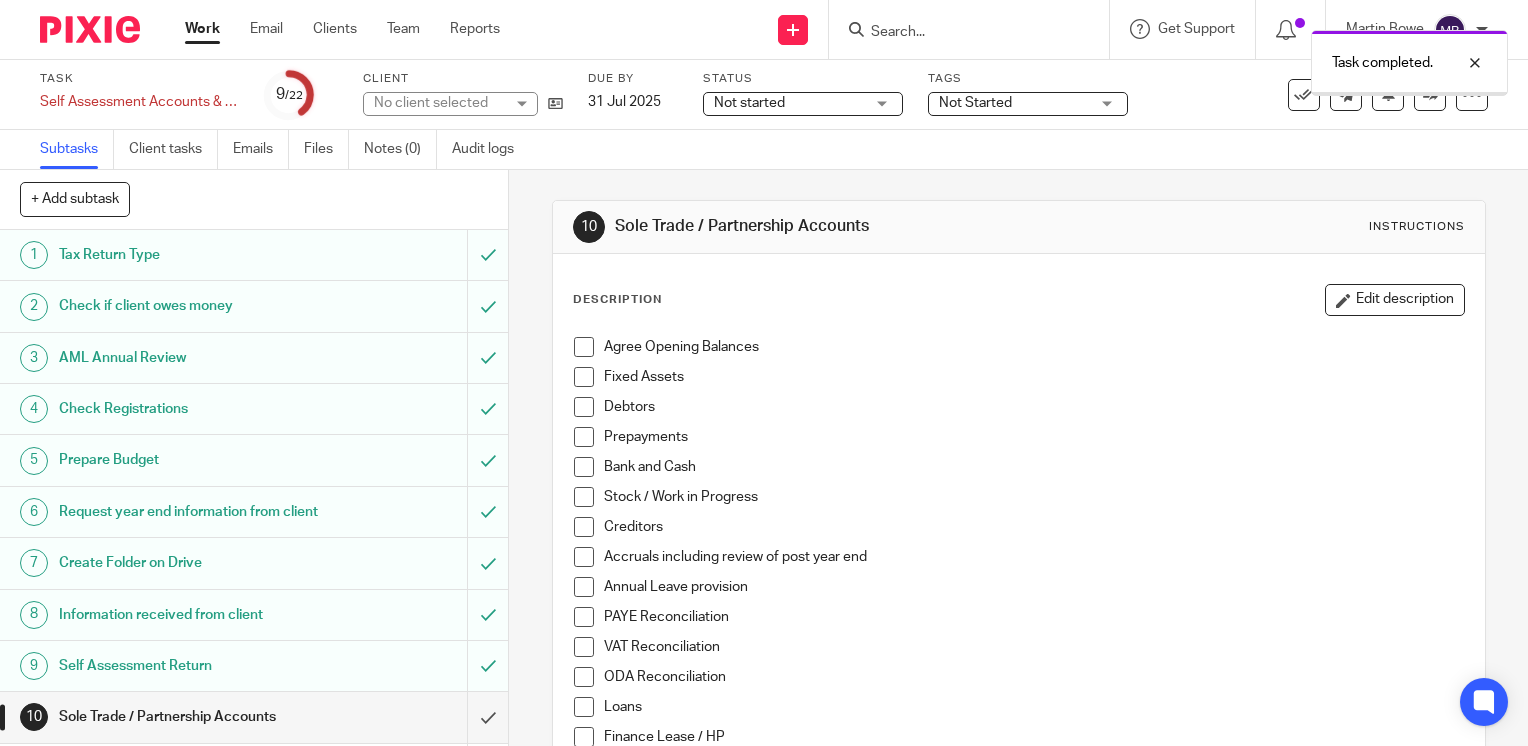 scroll, scrollTop: 0, scrollLeft: 0, axis: both 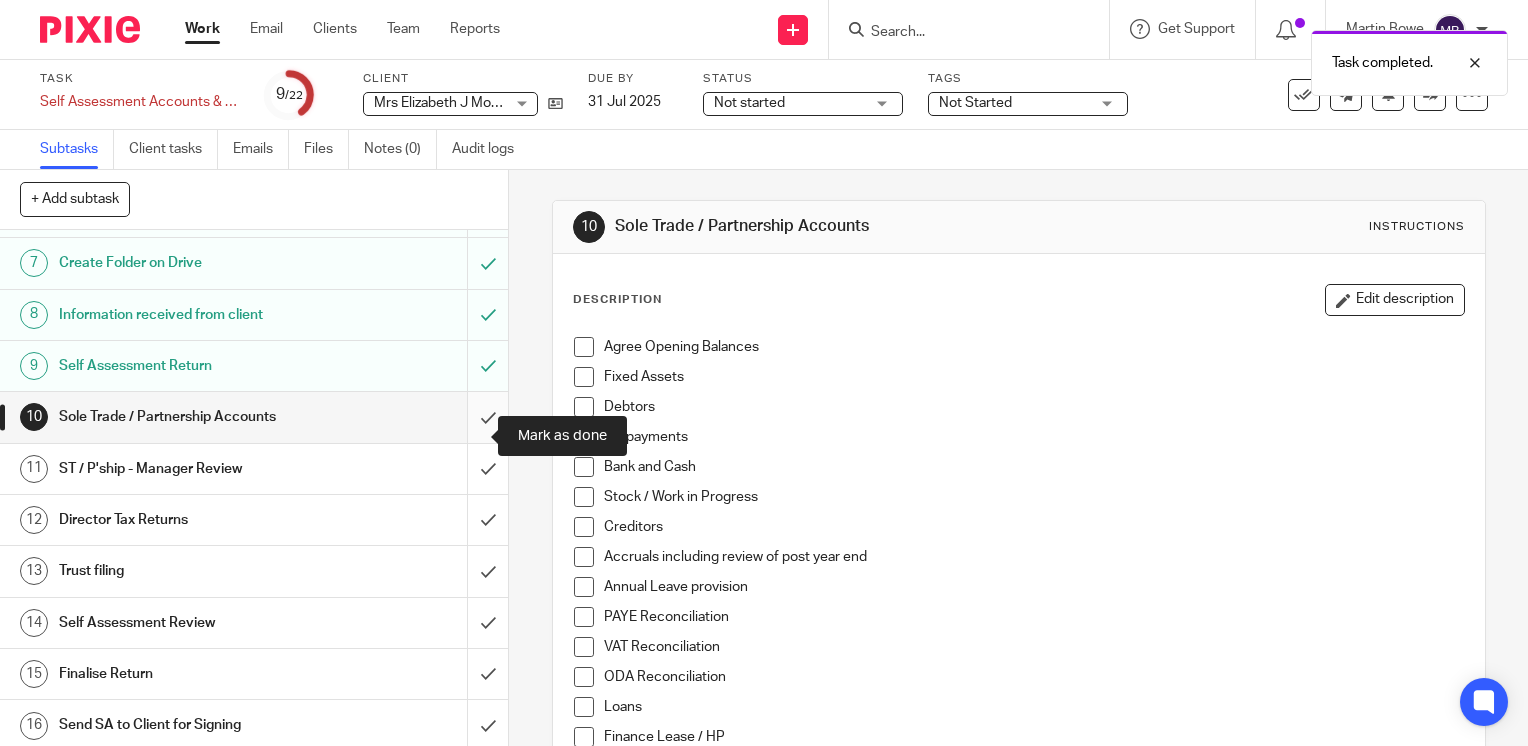 click at bounding box center [254, 417] 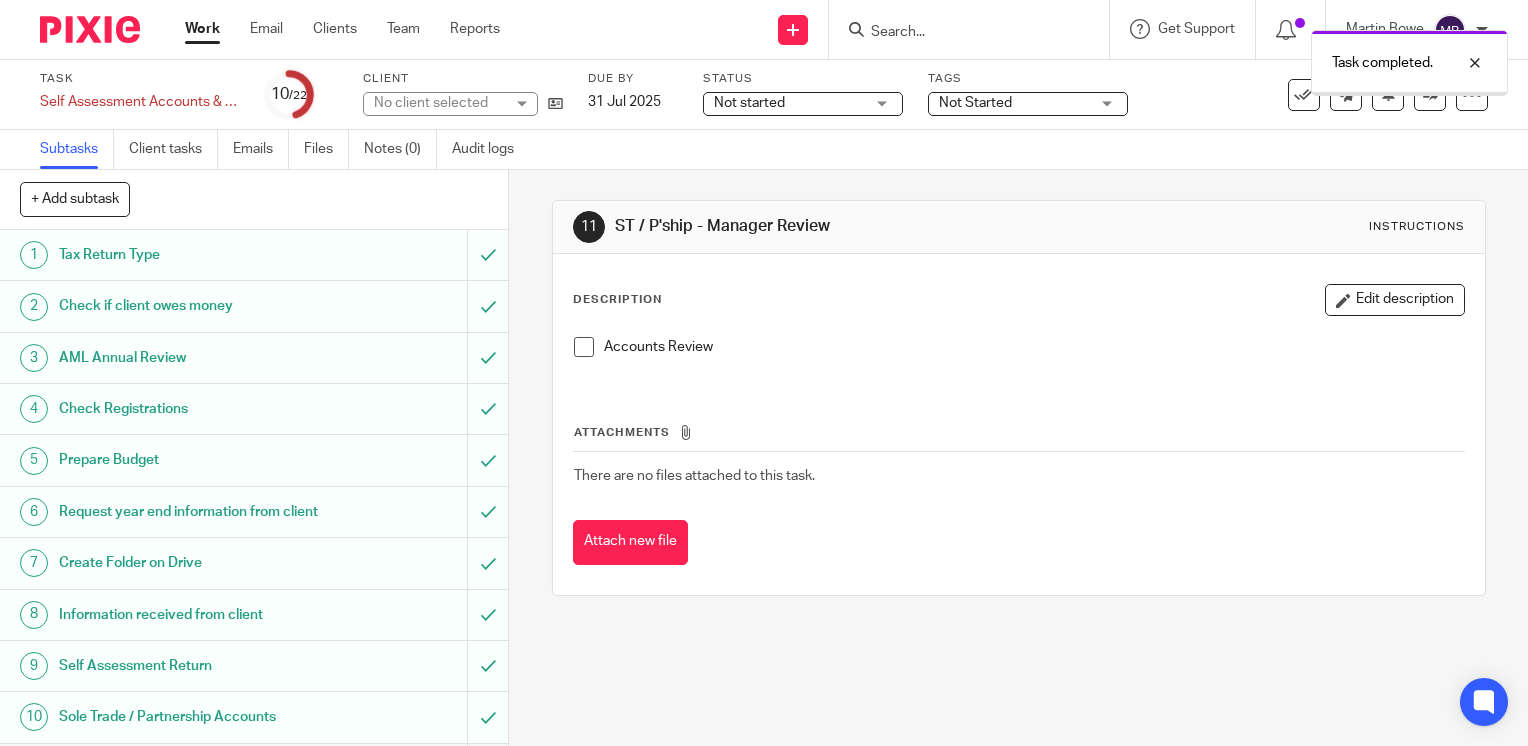 scroll, scrollTop: 0, scrollLeft: 0, axis: both 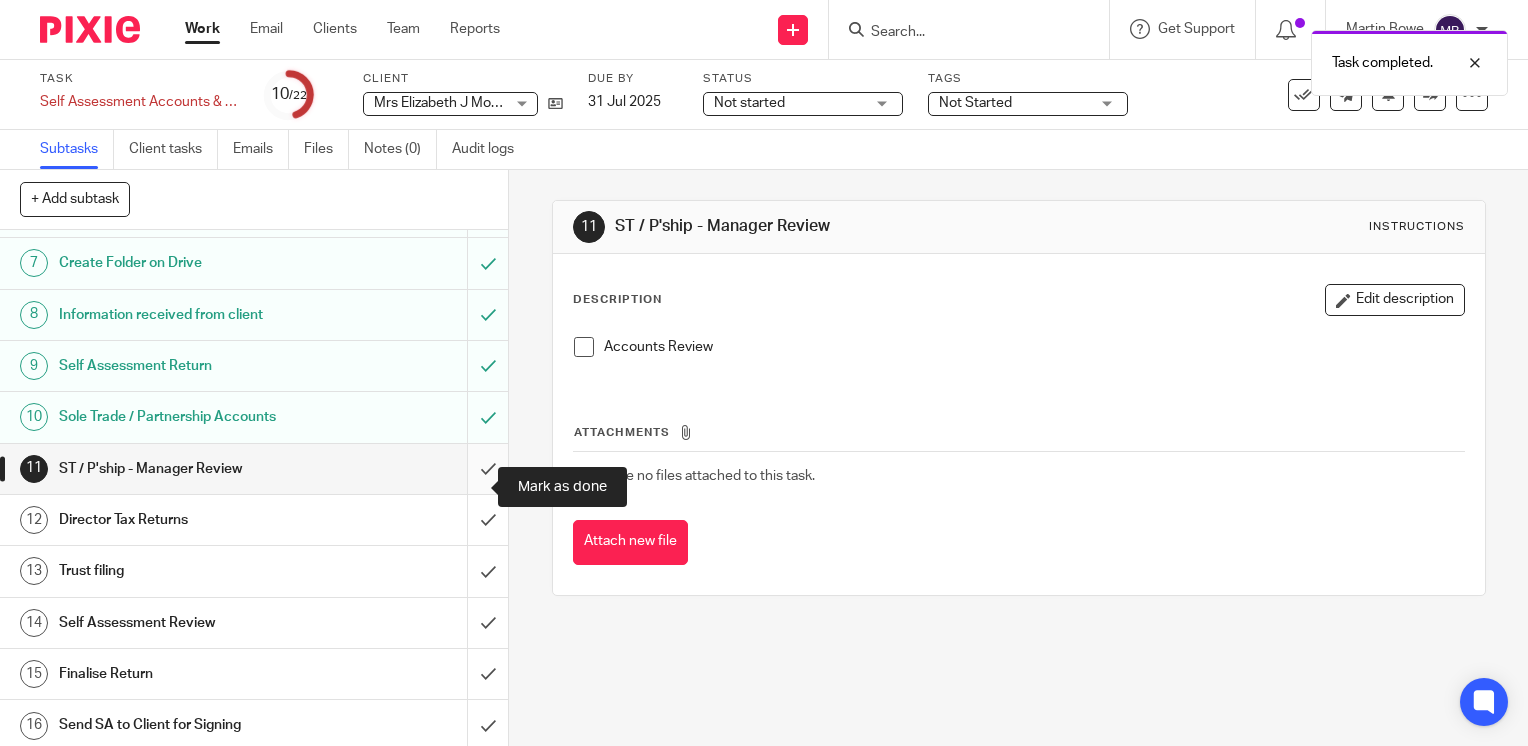 click at bounding box center [254, 469] 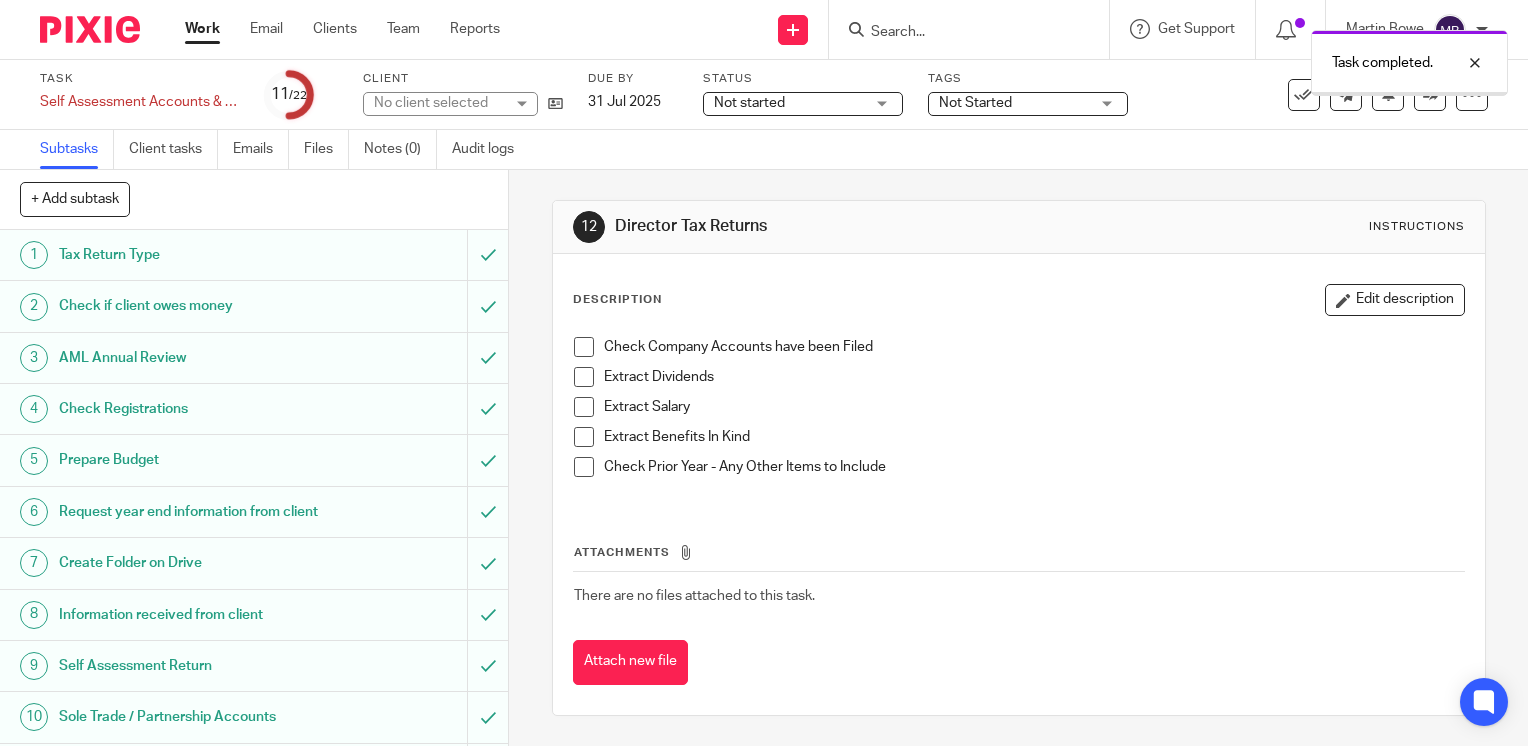 scroll, scrollTop: 0, scrollLeft: 0, axis: both 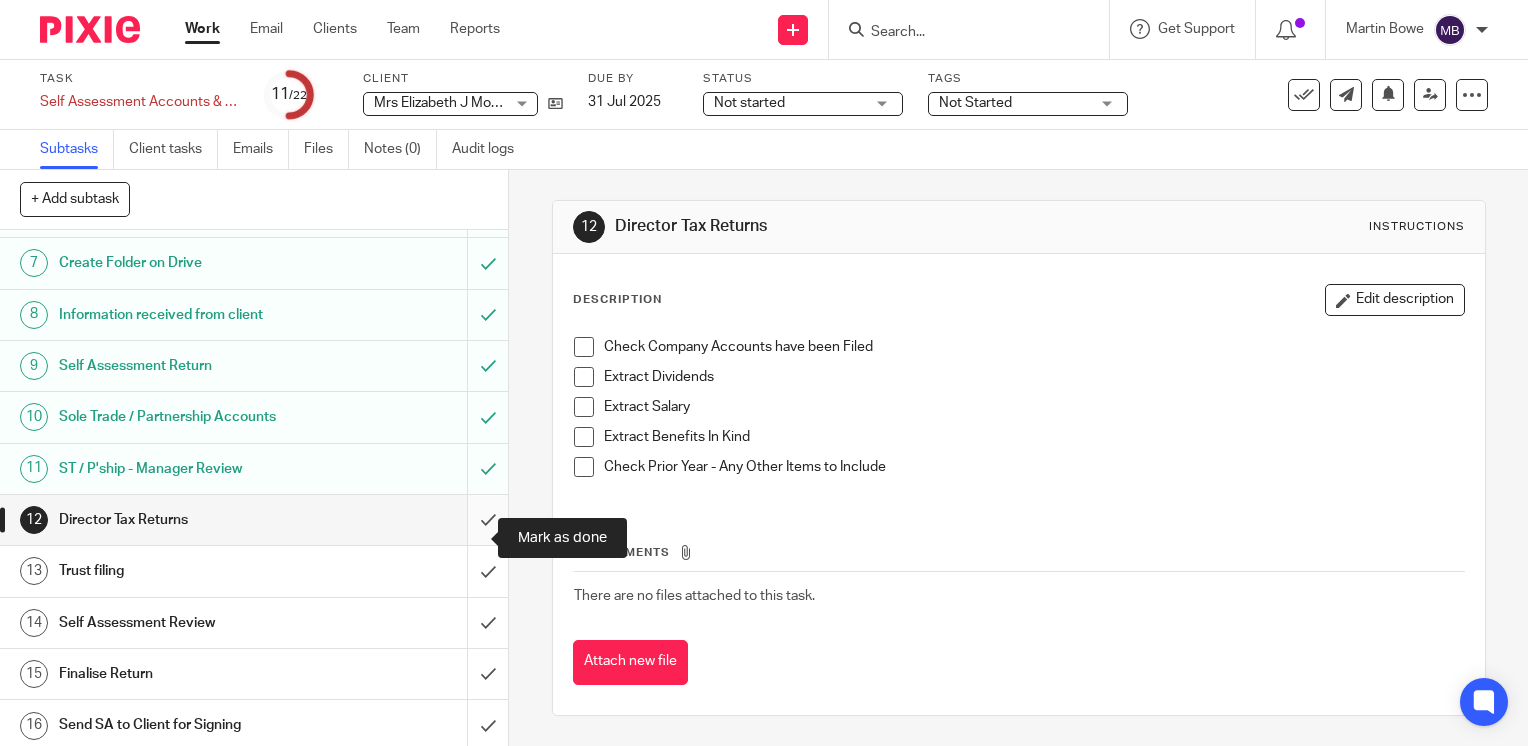 click at bounding box center [254, 520] 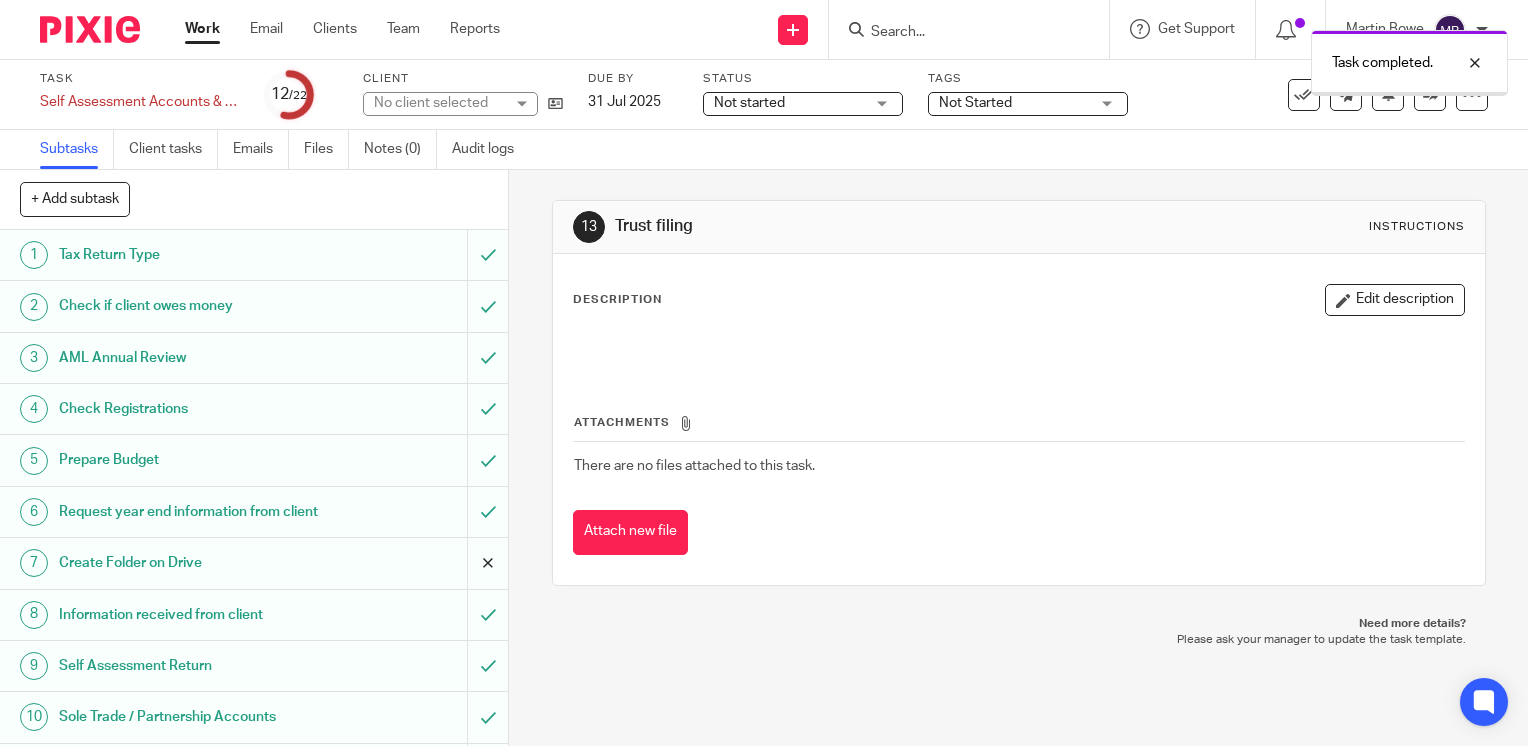 scroll, scrollTop: 0, scrollLeft: 0, axis: both 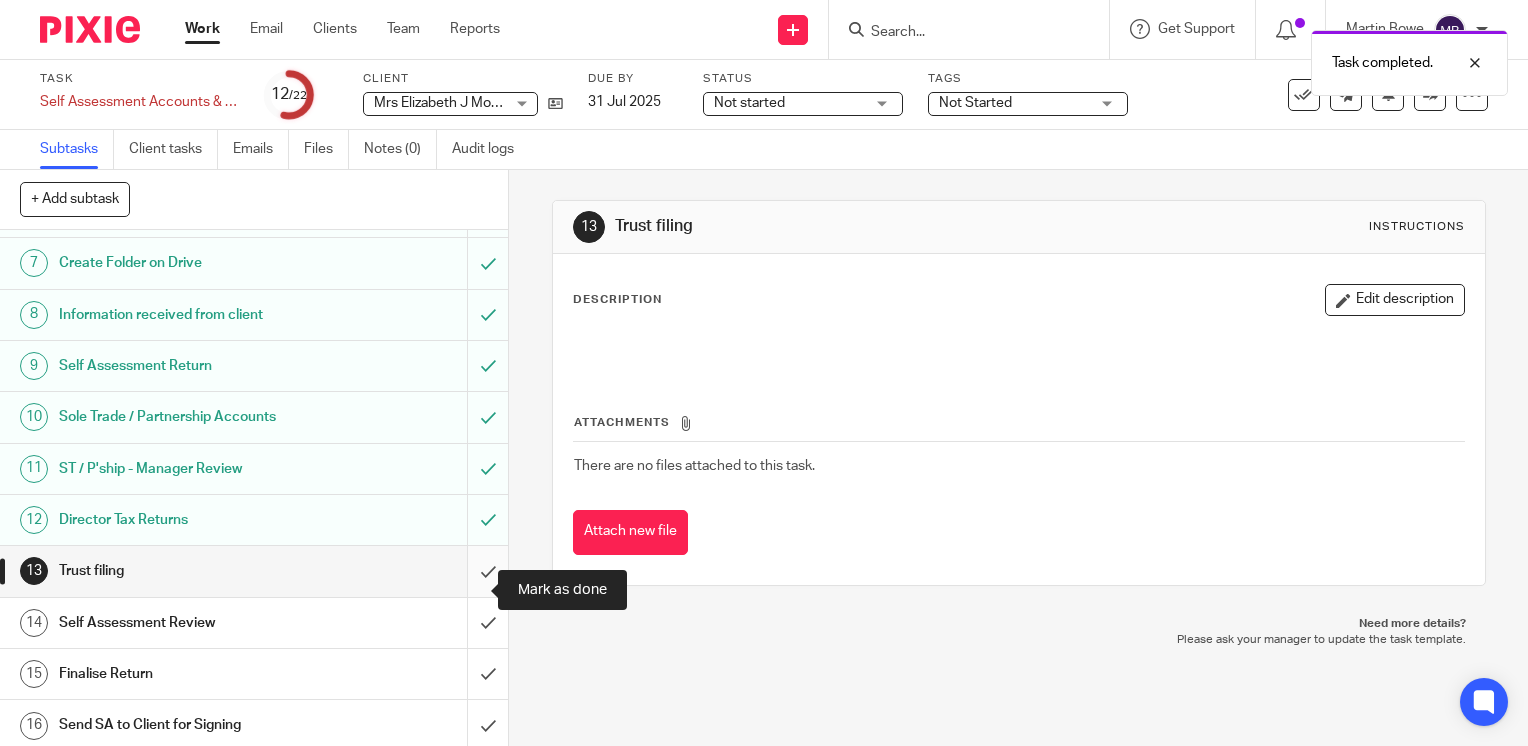 click at bounding box center [254, 571] 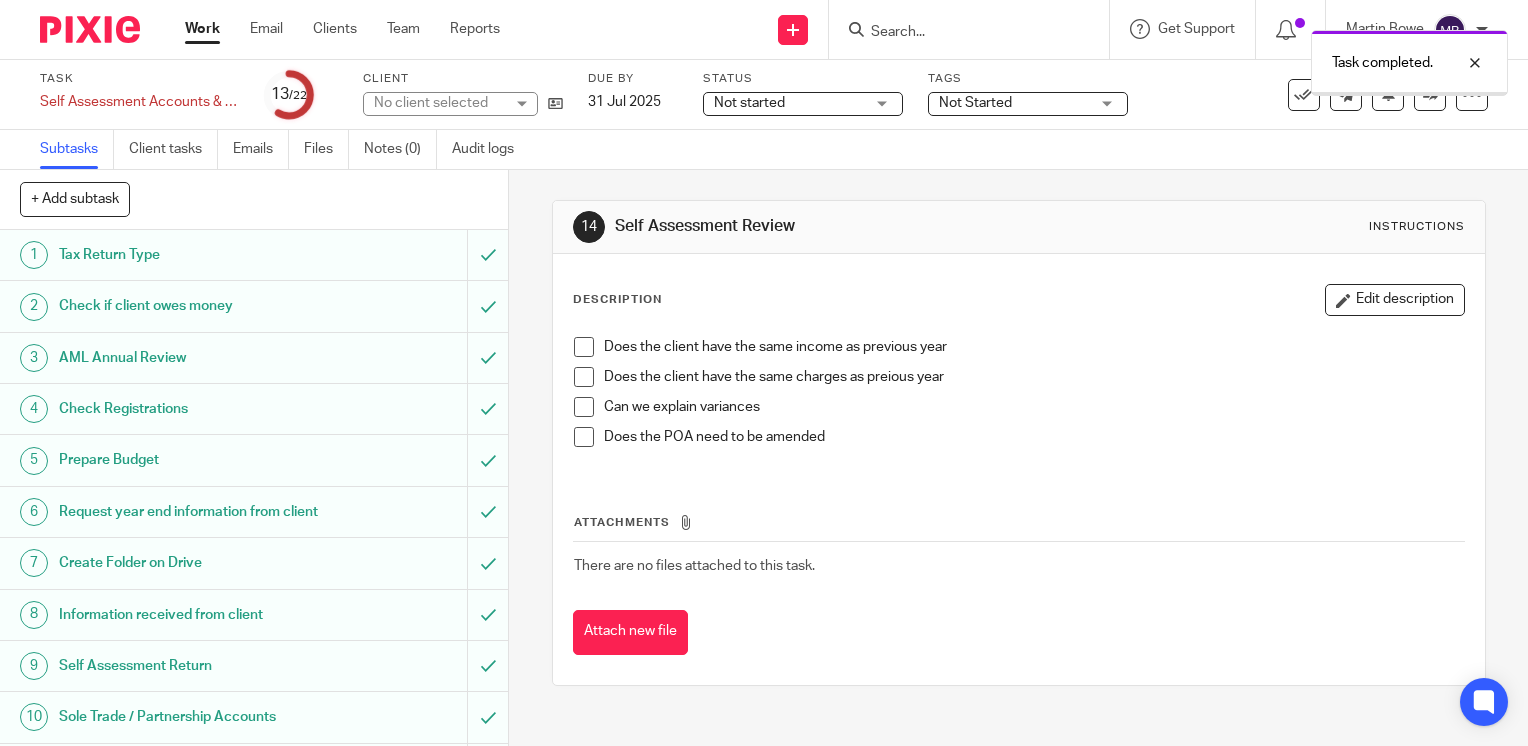 scroll, scrollTop: 0, scrollLeft: 0, axis: both 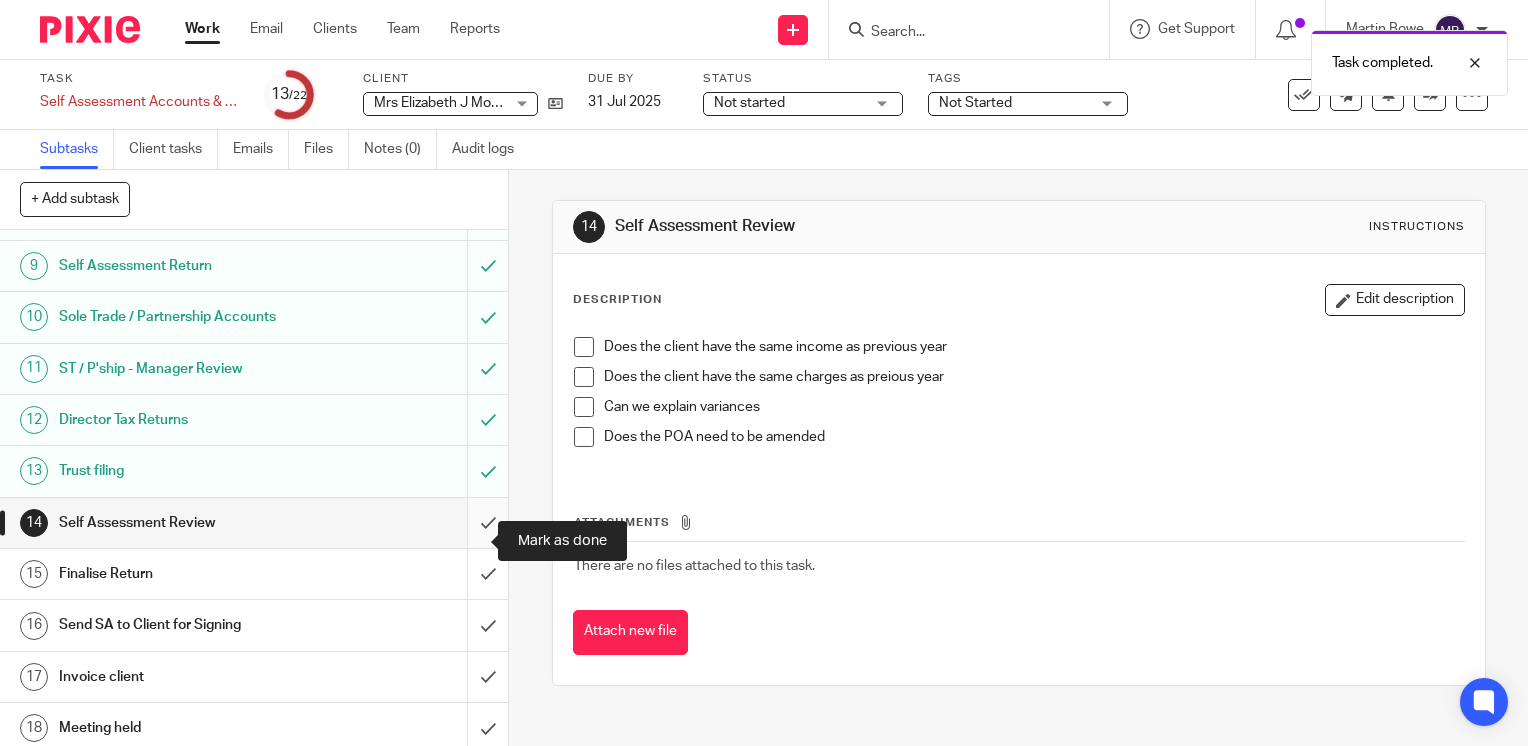 click at bounding box center (254, 523) 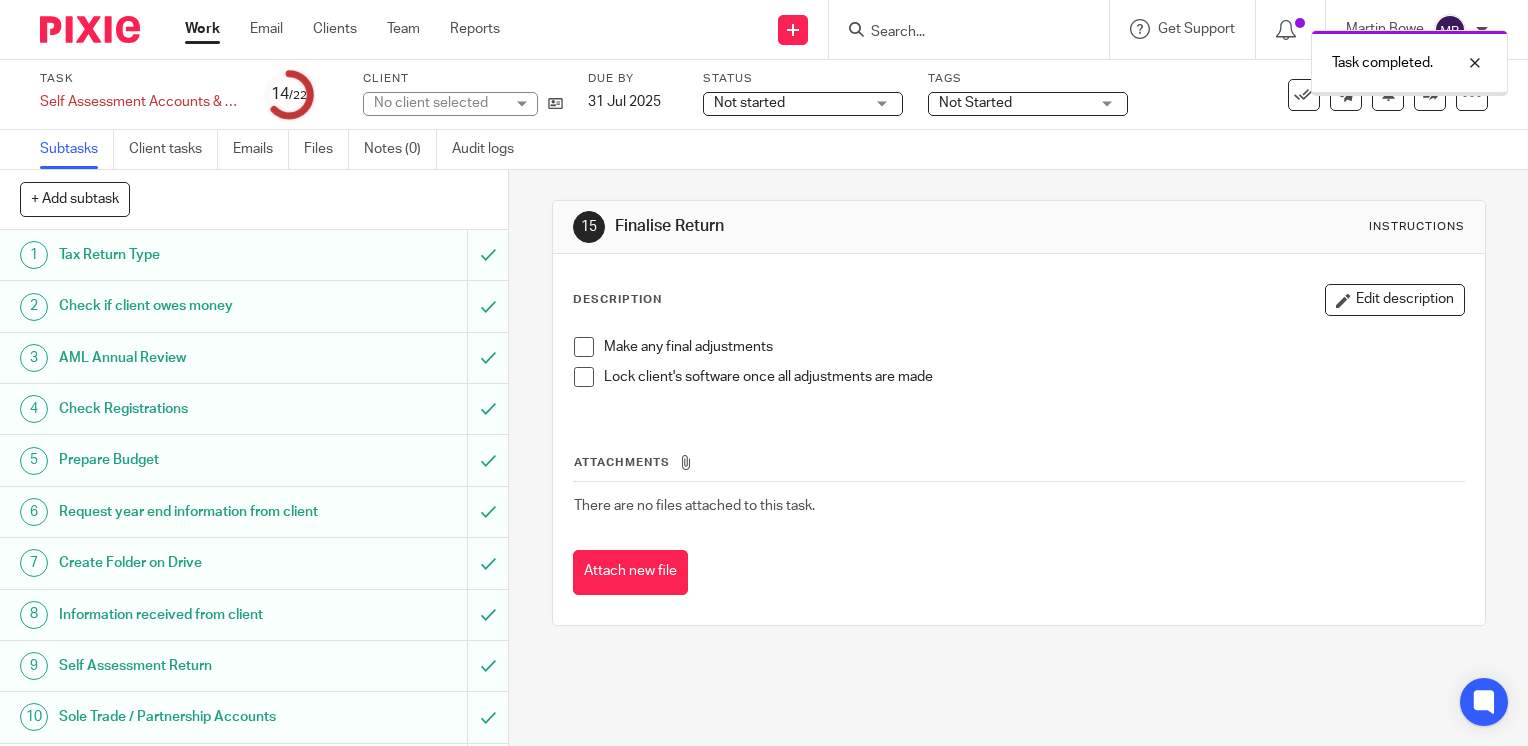 scroll, scrollTop: 0, scrollLeft: 0, axis: both 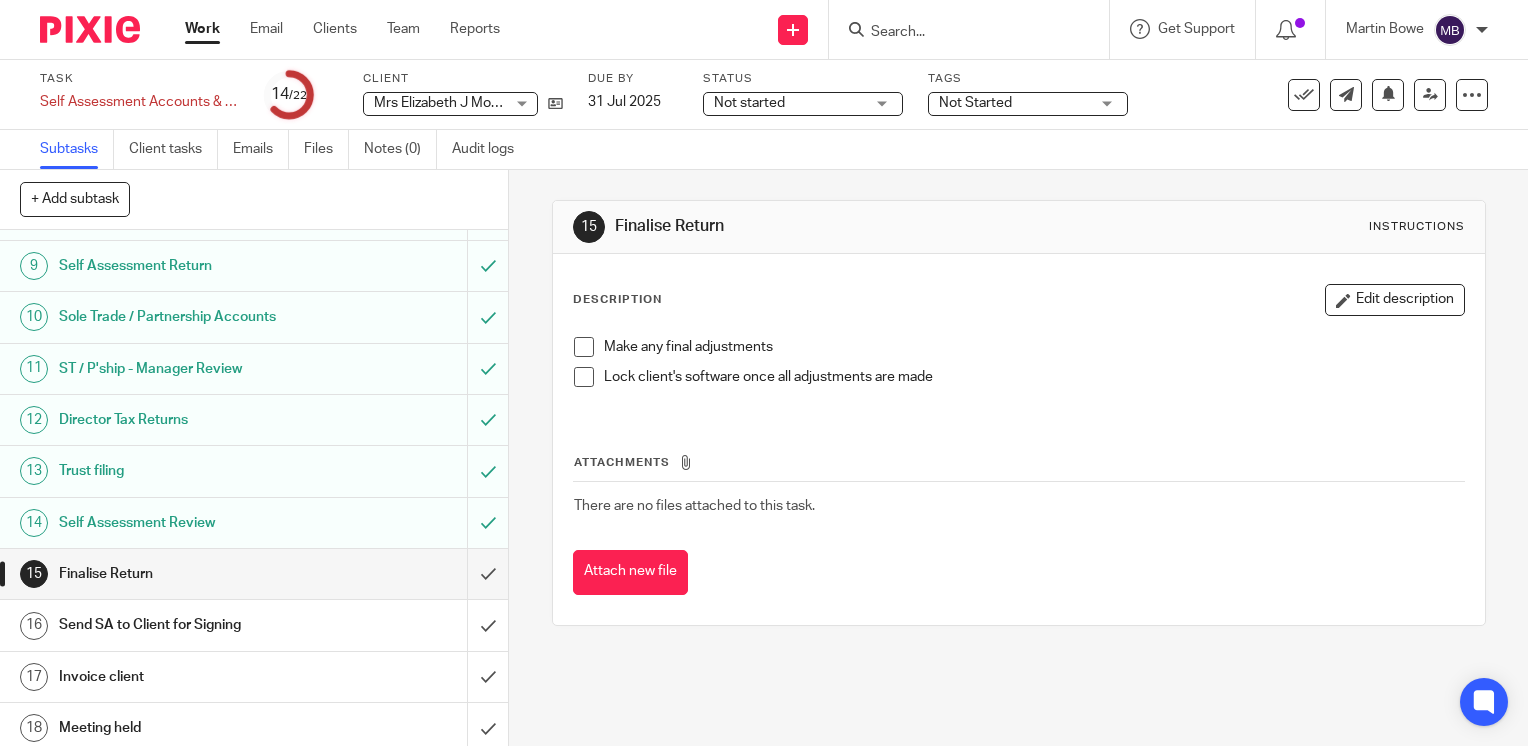 click on "Self Assessment Review" at bounding box center (253, 523) 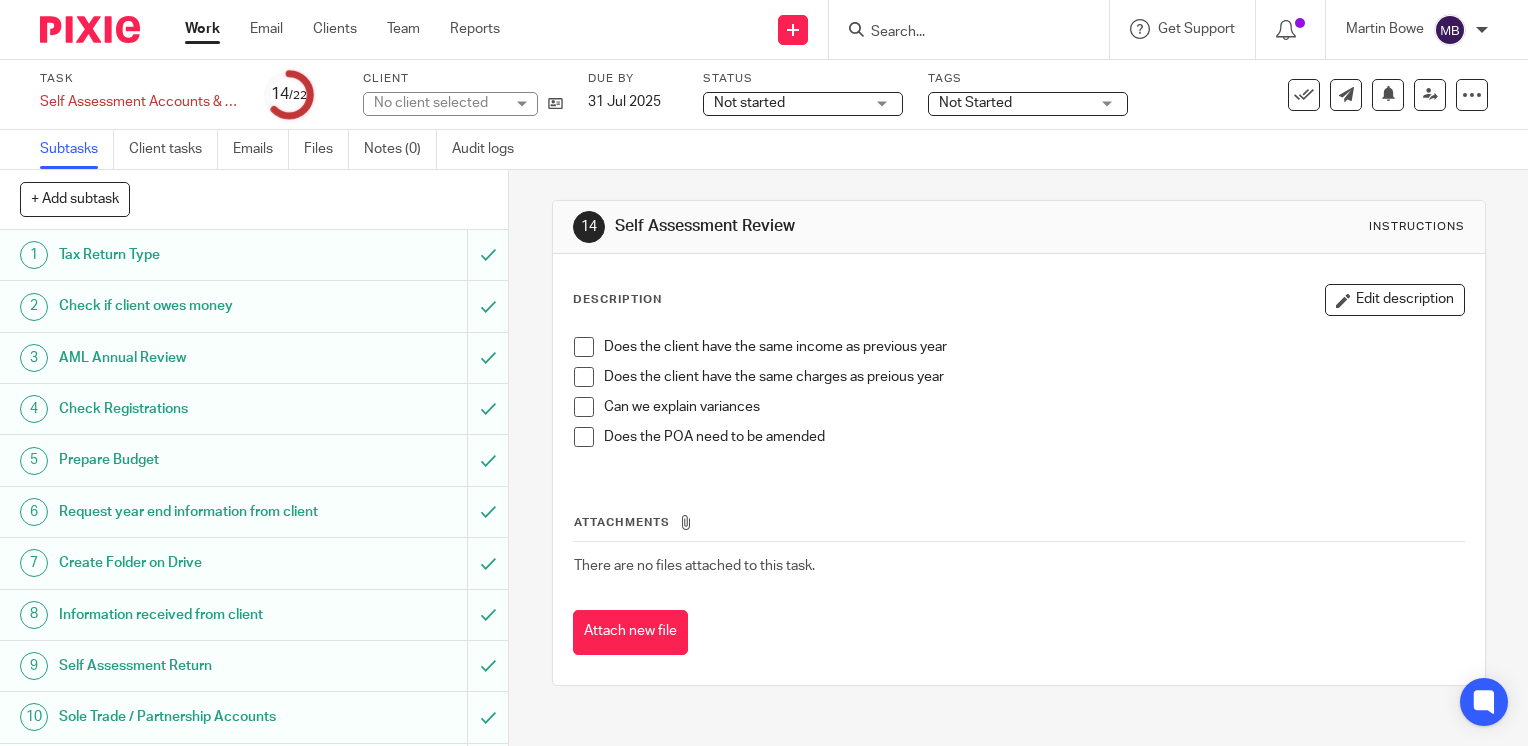 scroll, scrollTop: 0, scrollLeft: 0, axis: both 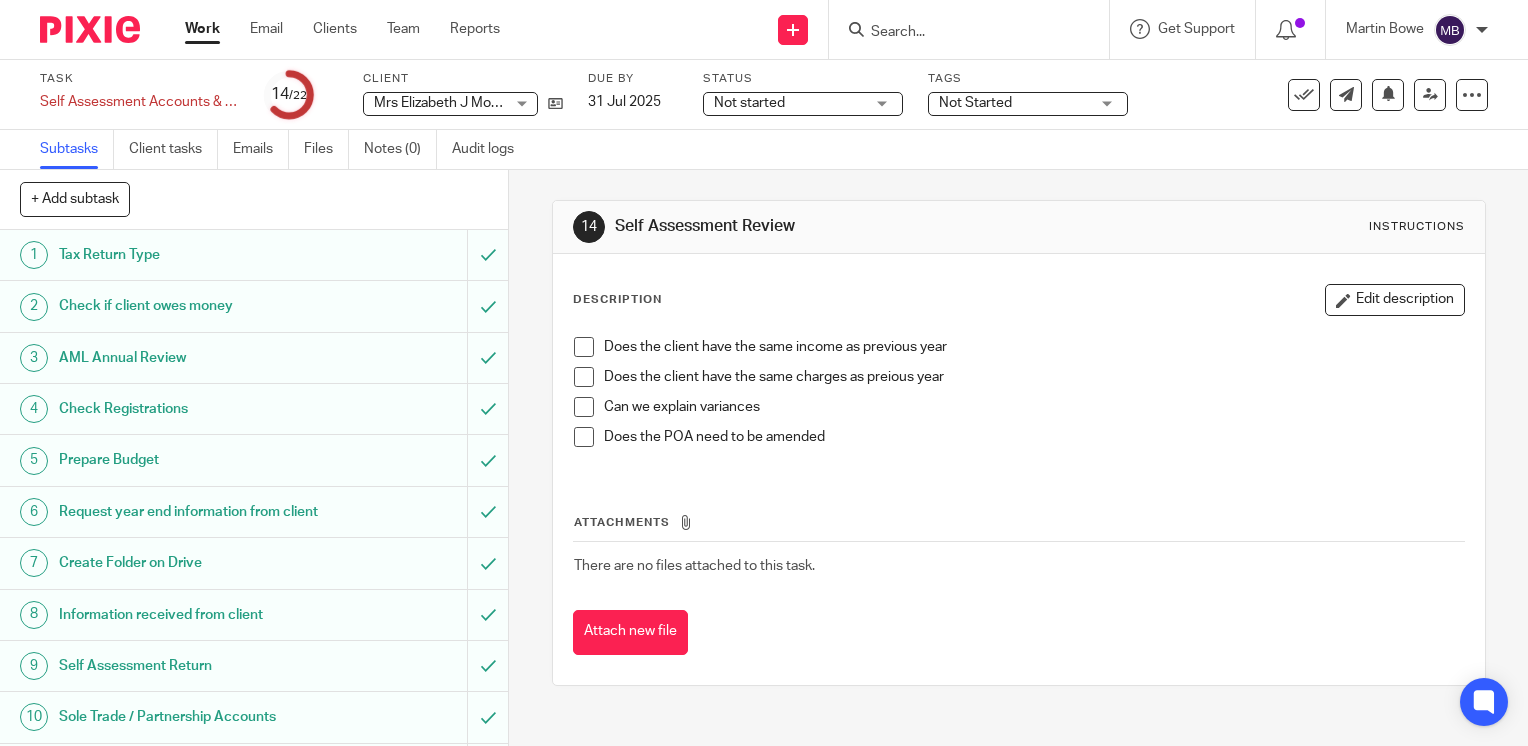 click at bounding box center [584, 347] 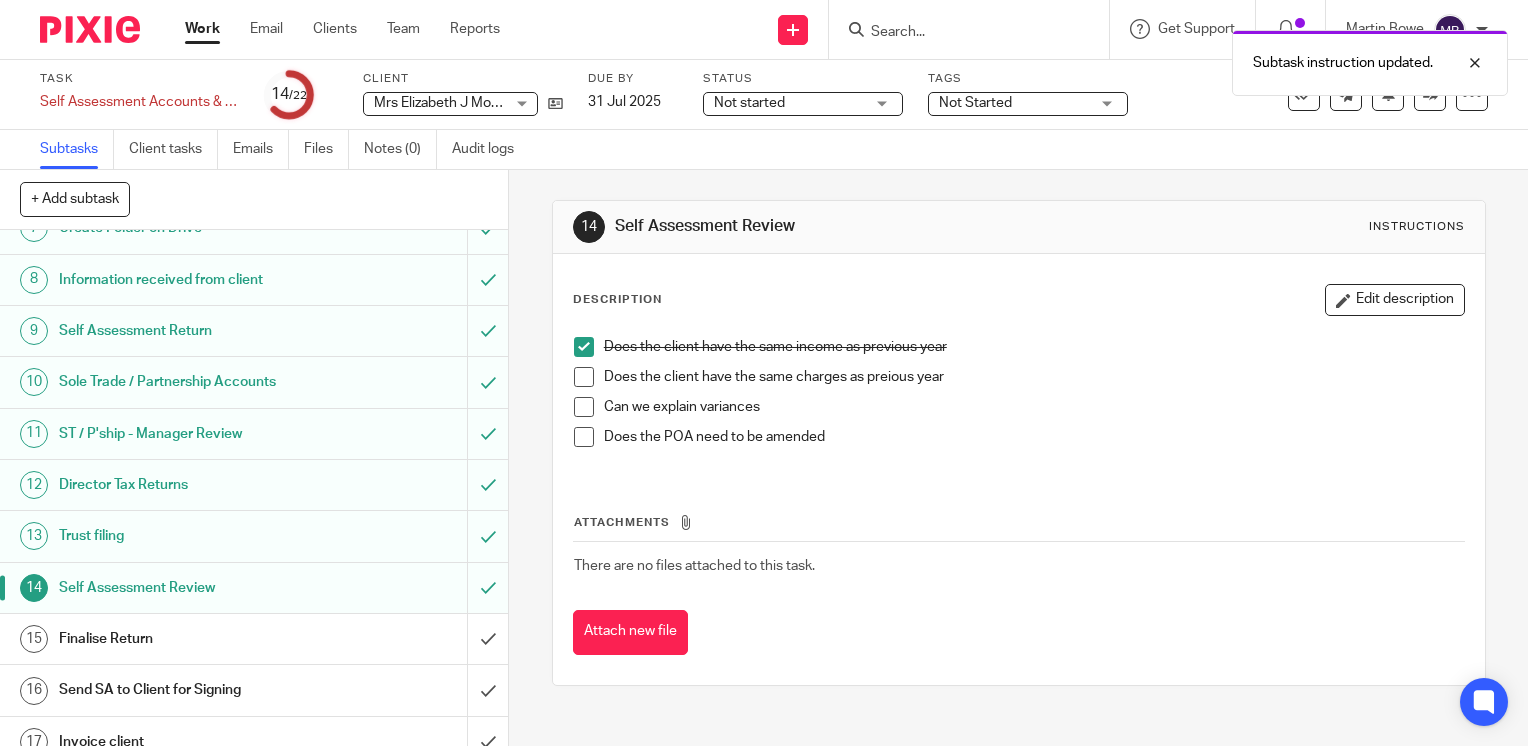 scroll, scrollTop: 400, scrollLeft: 0, axis: vertical 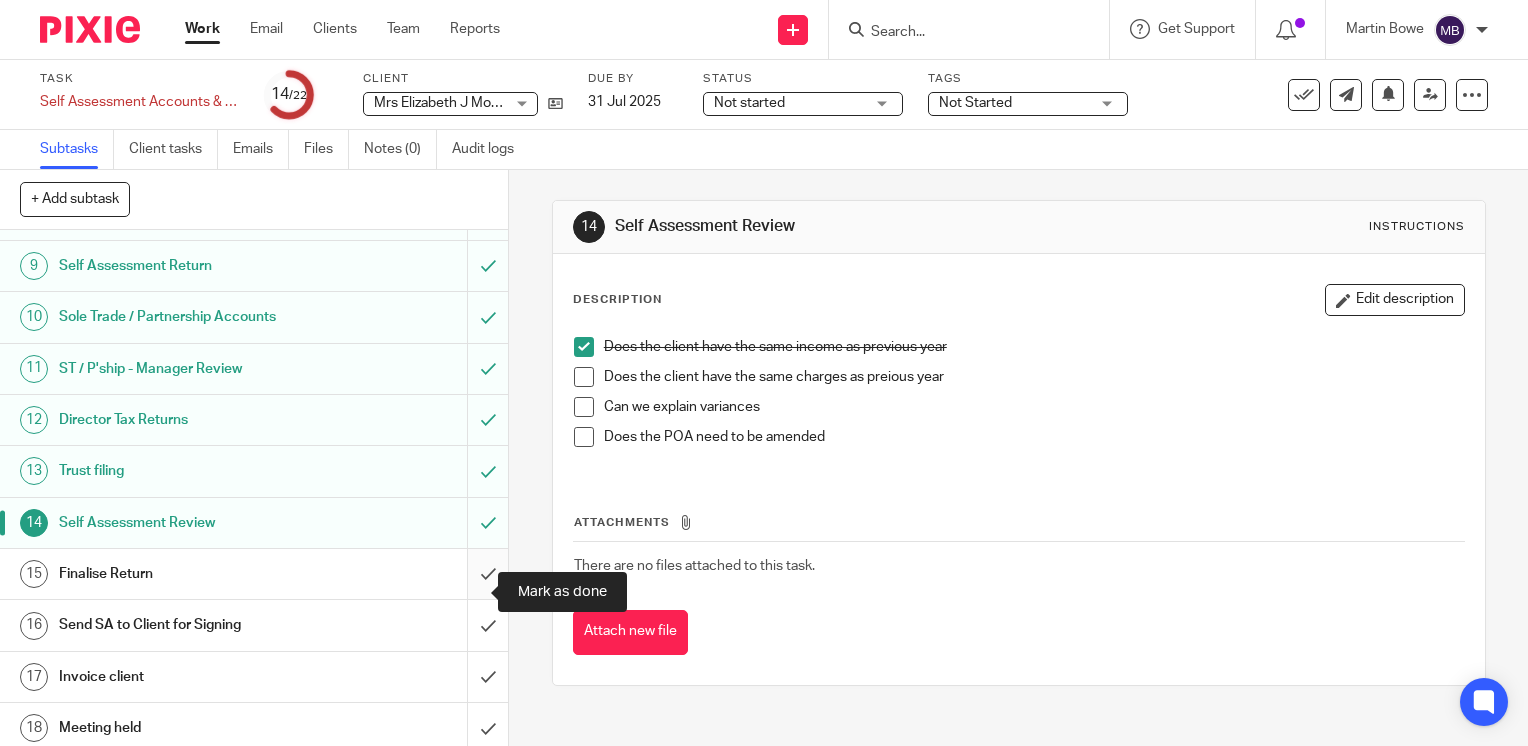 click at bounding box center [254, 574] 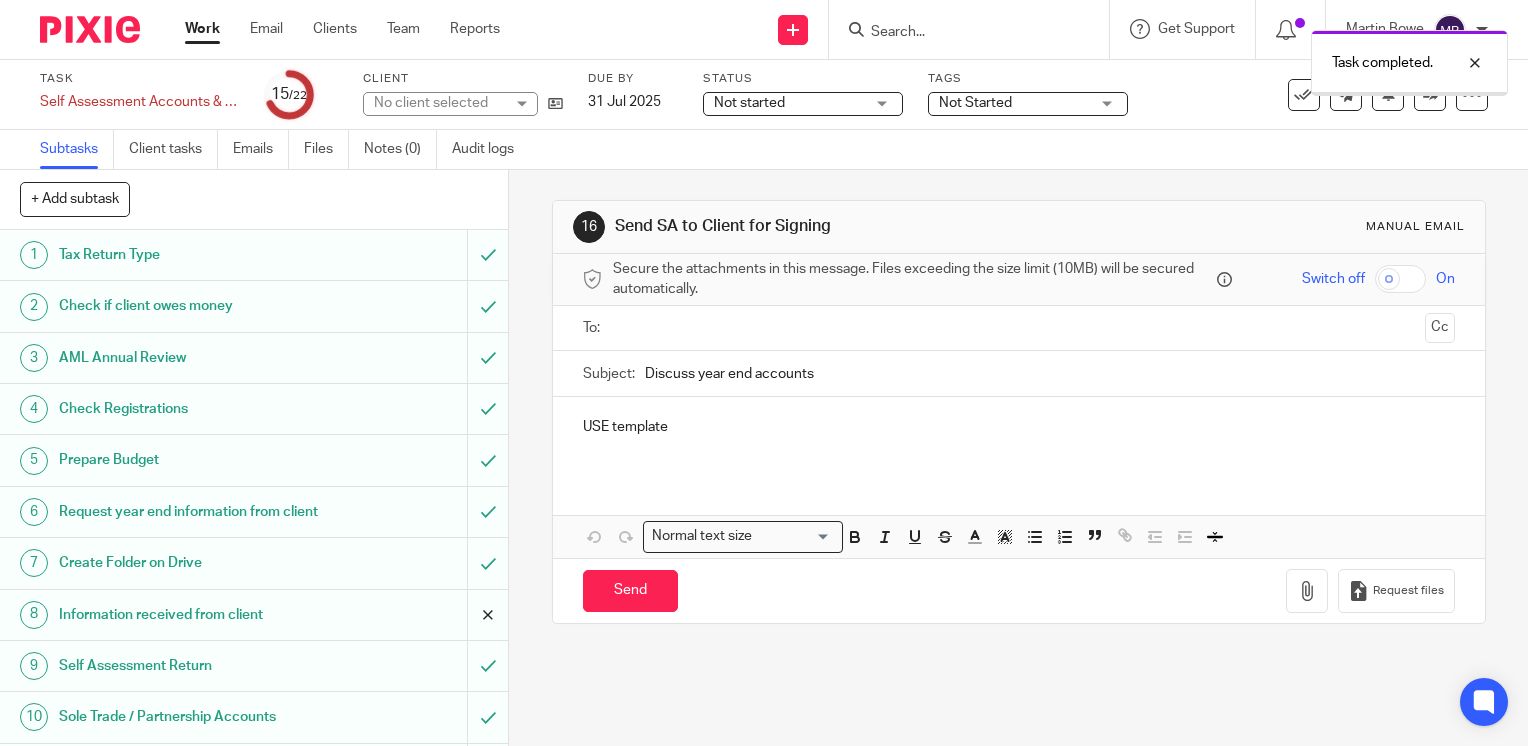 scroll, scrollTop: 0, scrollLeft: 0, axis: both 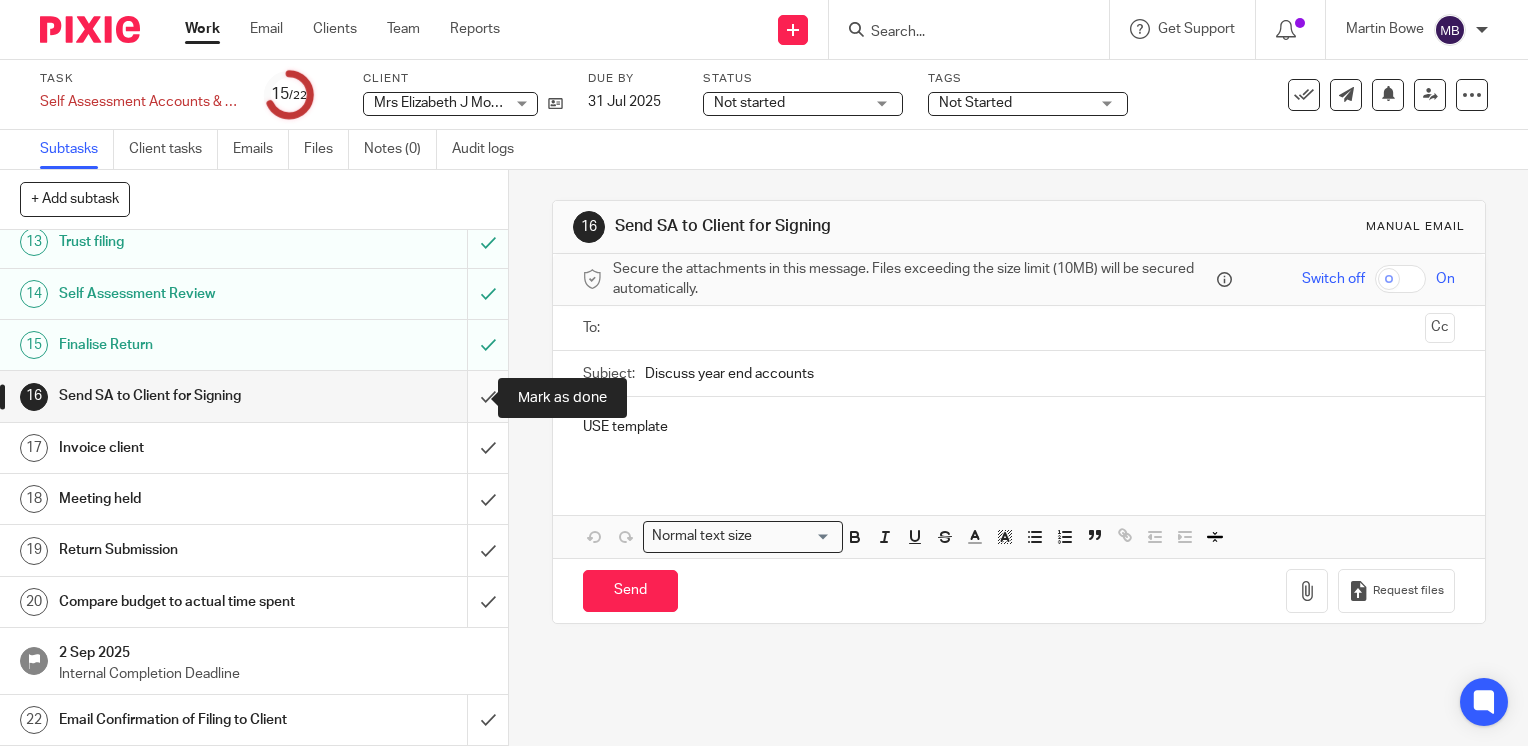 click at bounding box center [254, 396] 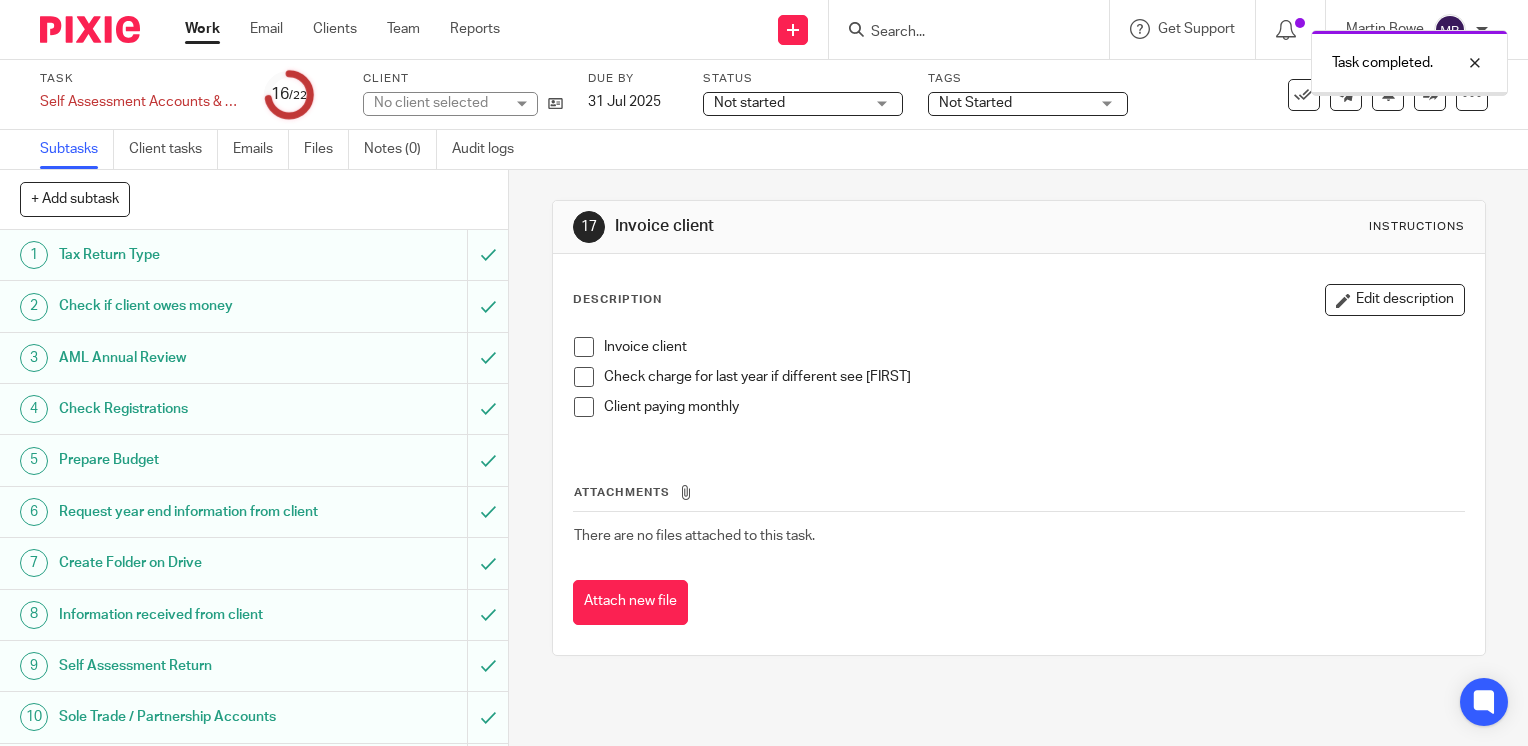 scroll, scrollTop: 0, scrollLeft: 0, axis: both 